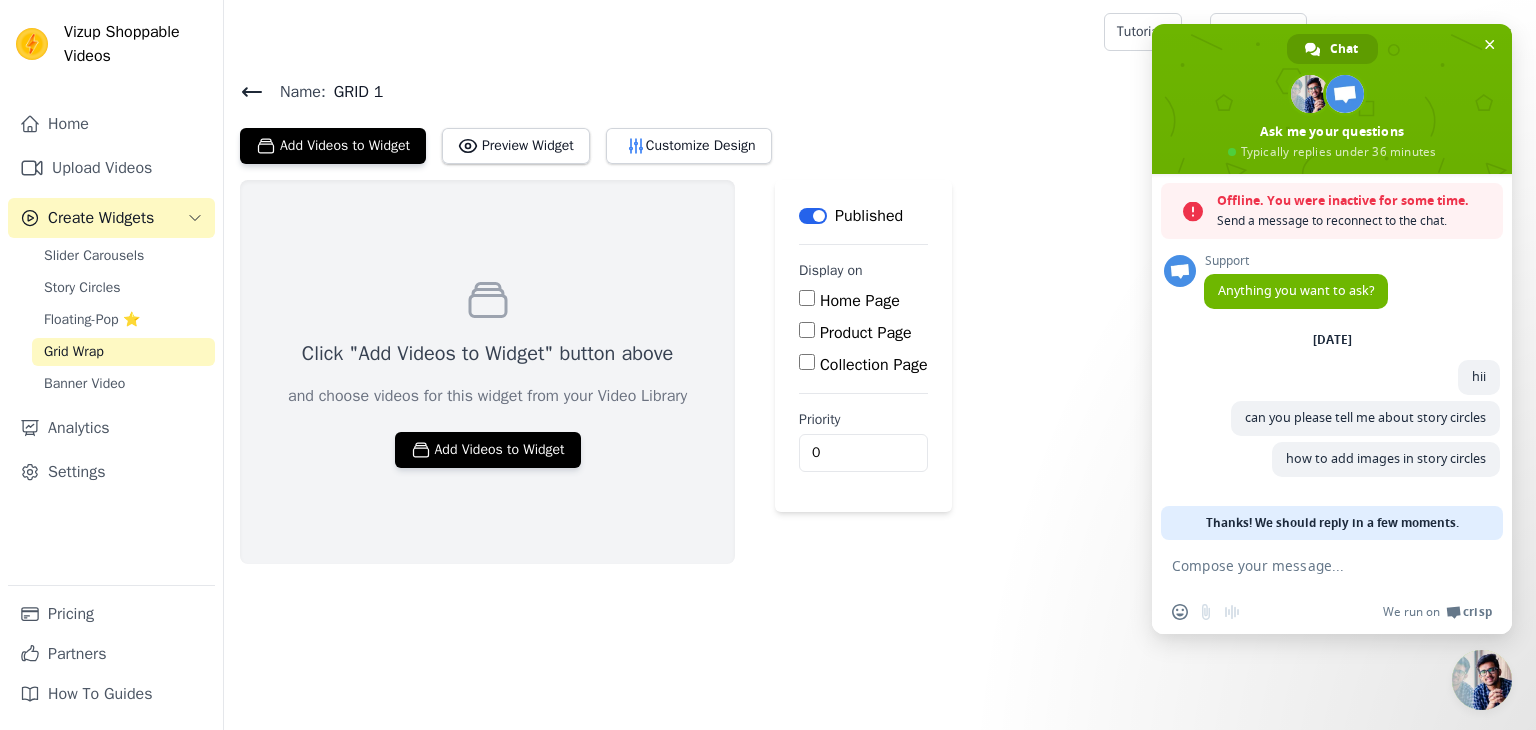 scroll, scrollTop: 0, scrollLeft: 0, axis: both 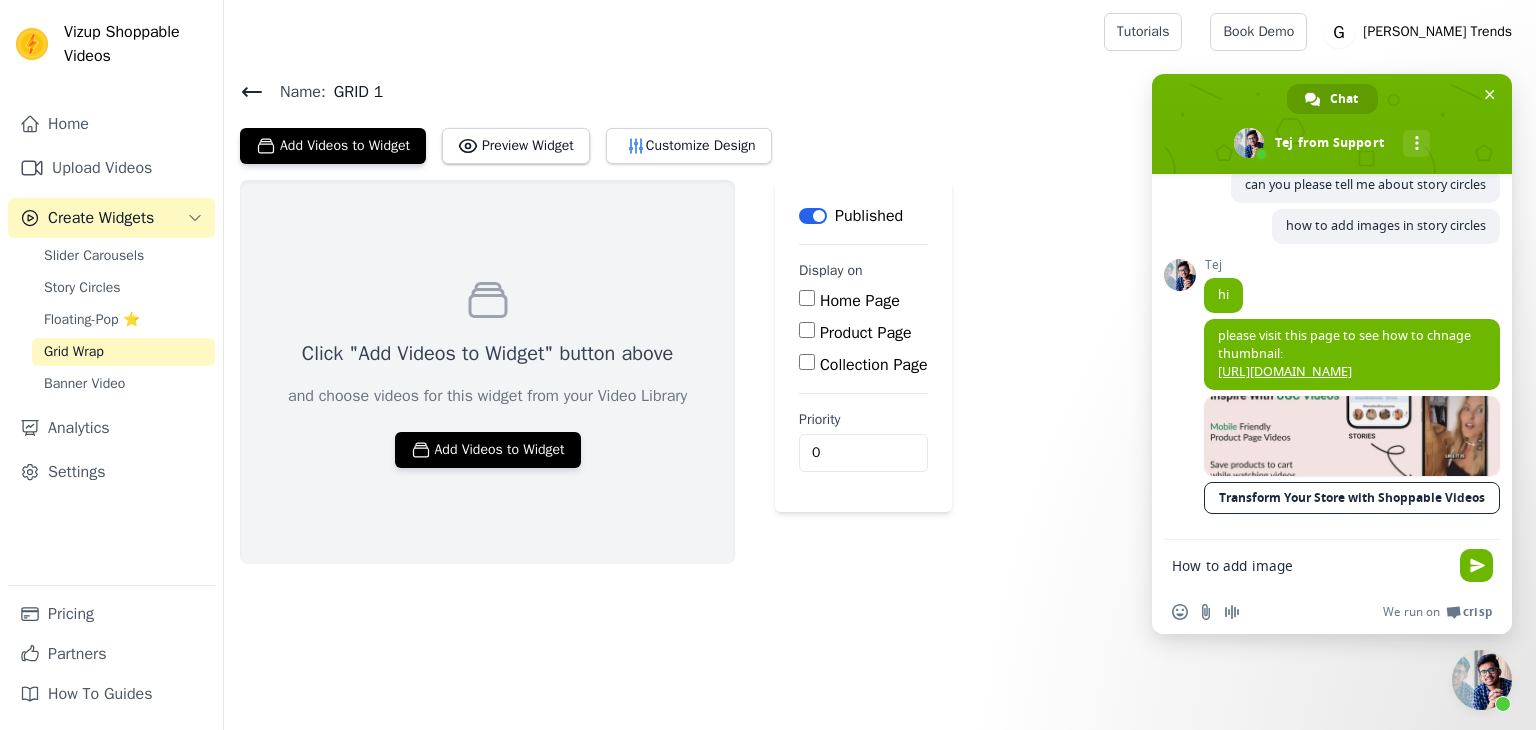 type on "How to add images" 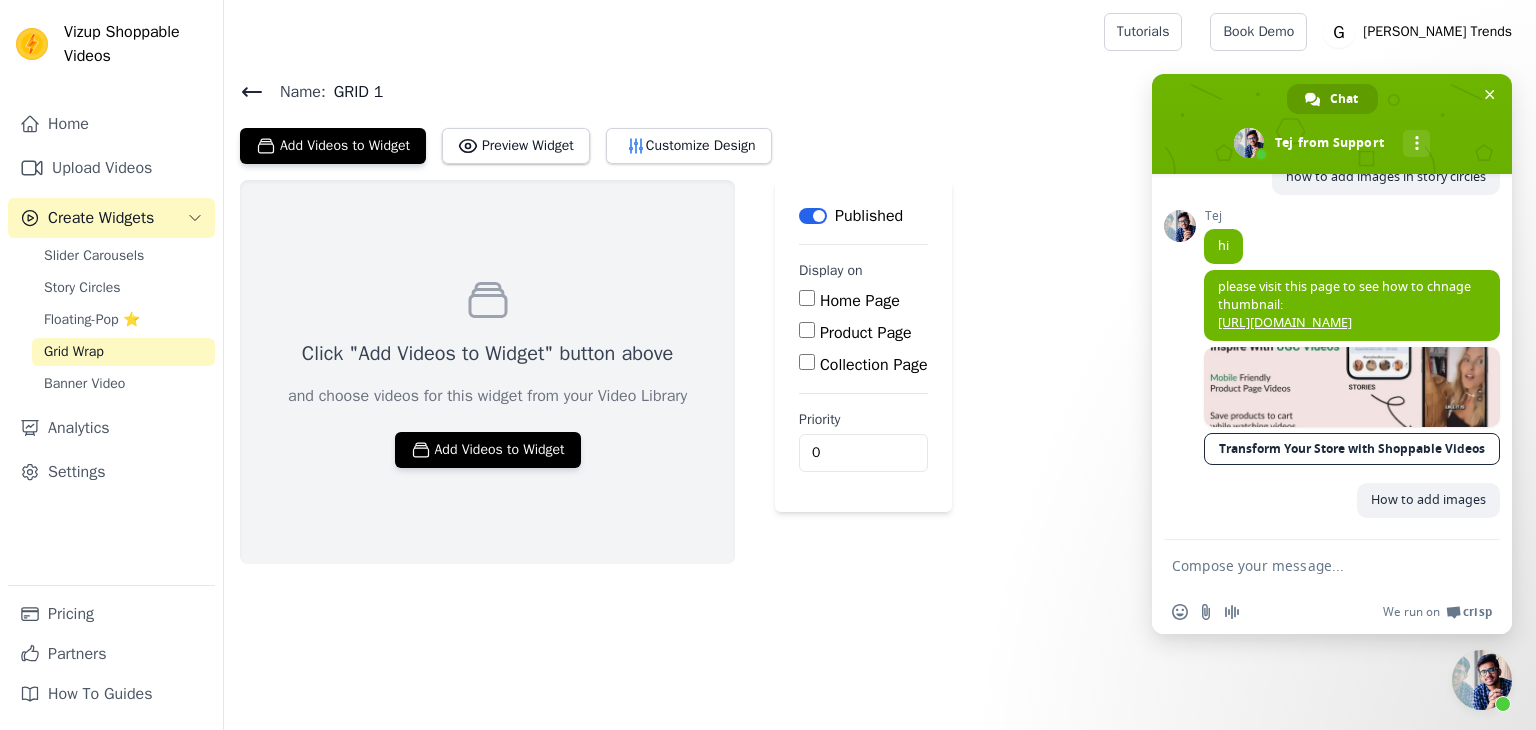 scroll, scrollTop: 242, scrollLeft: 0, axis: vertical 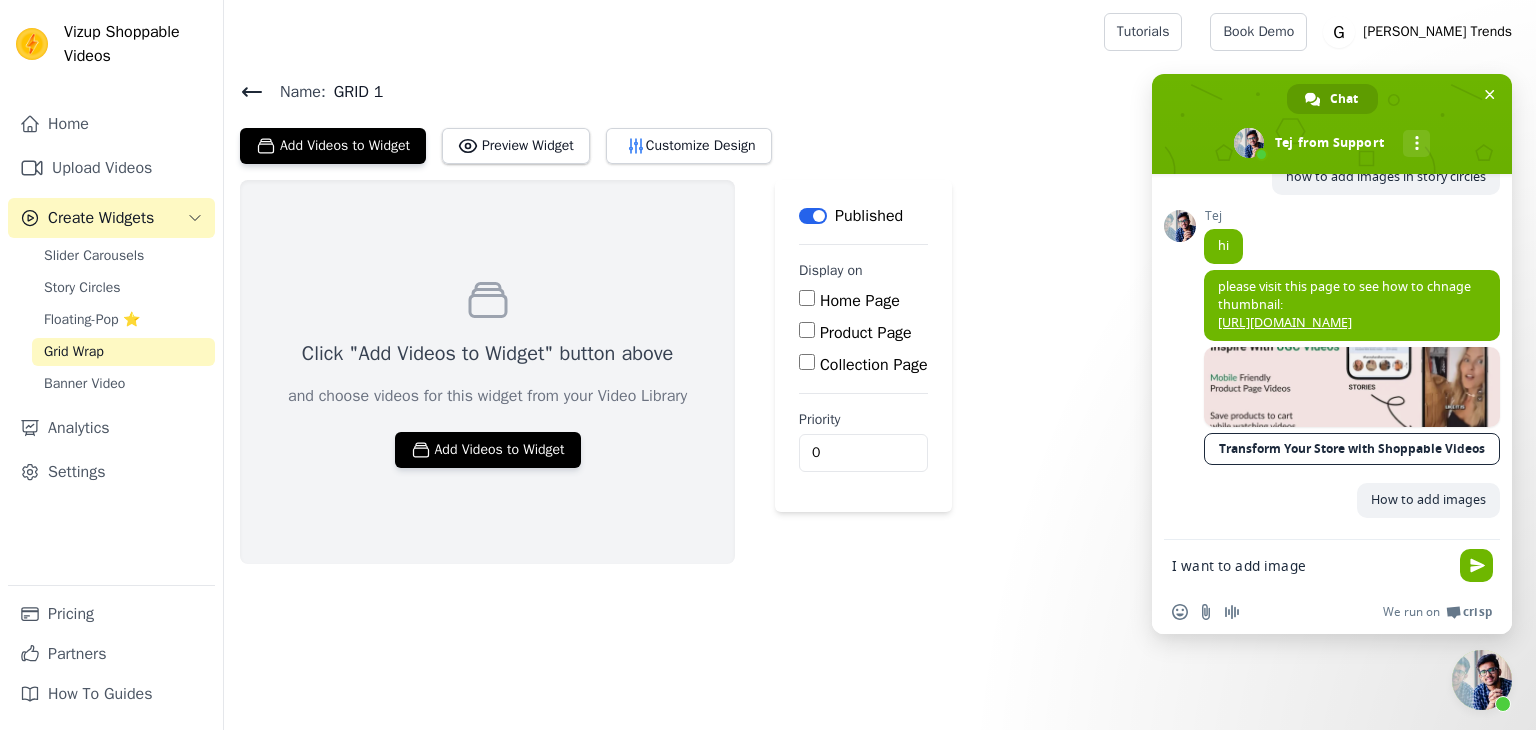 type on "I want to add images" 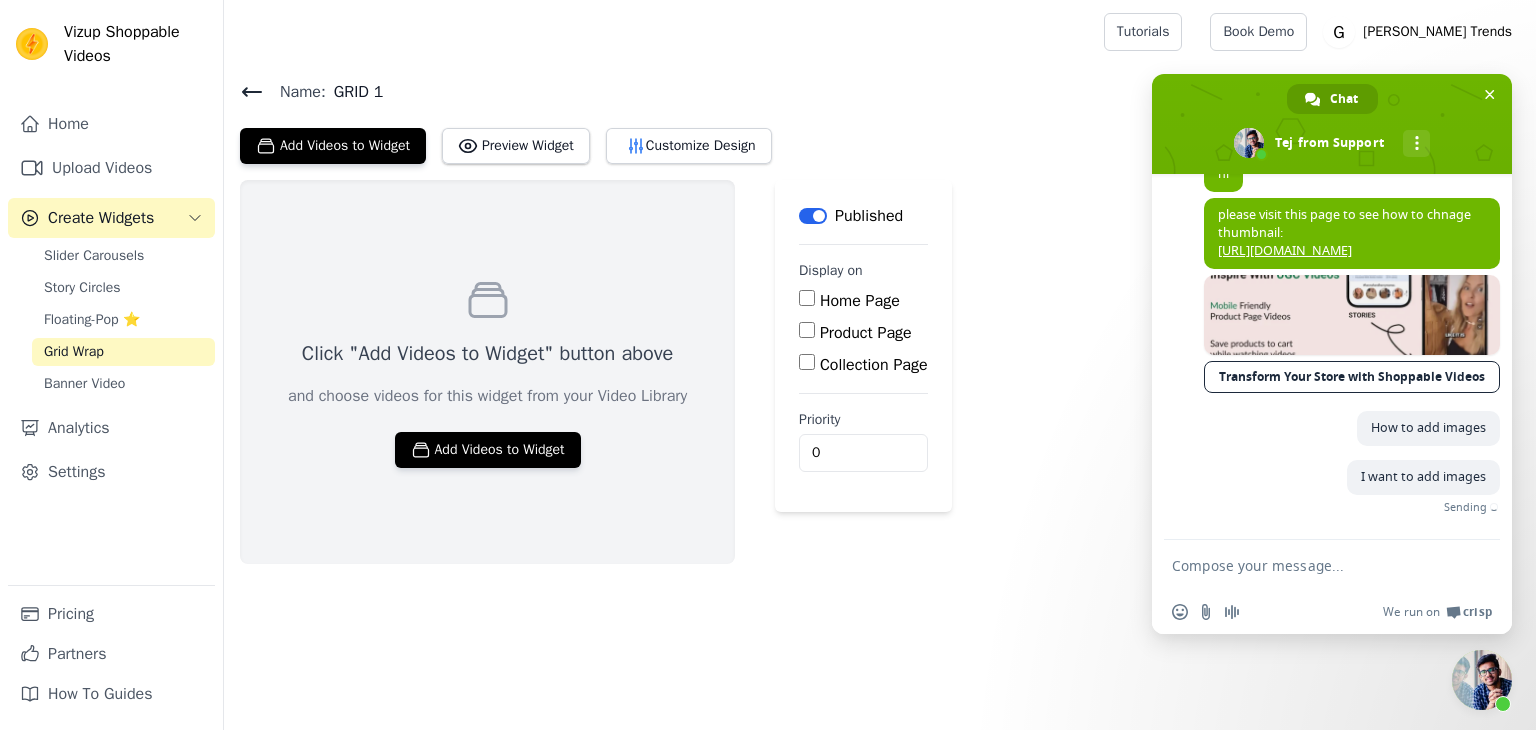 scroll, scrollTop: 284, scrollLeft: 0, axis: vertical 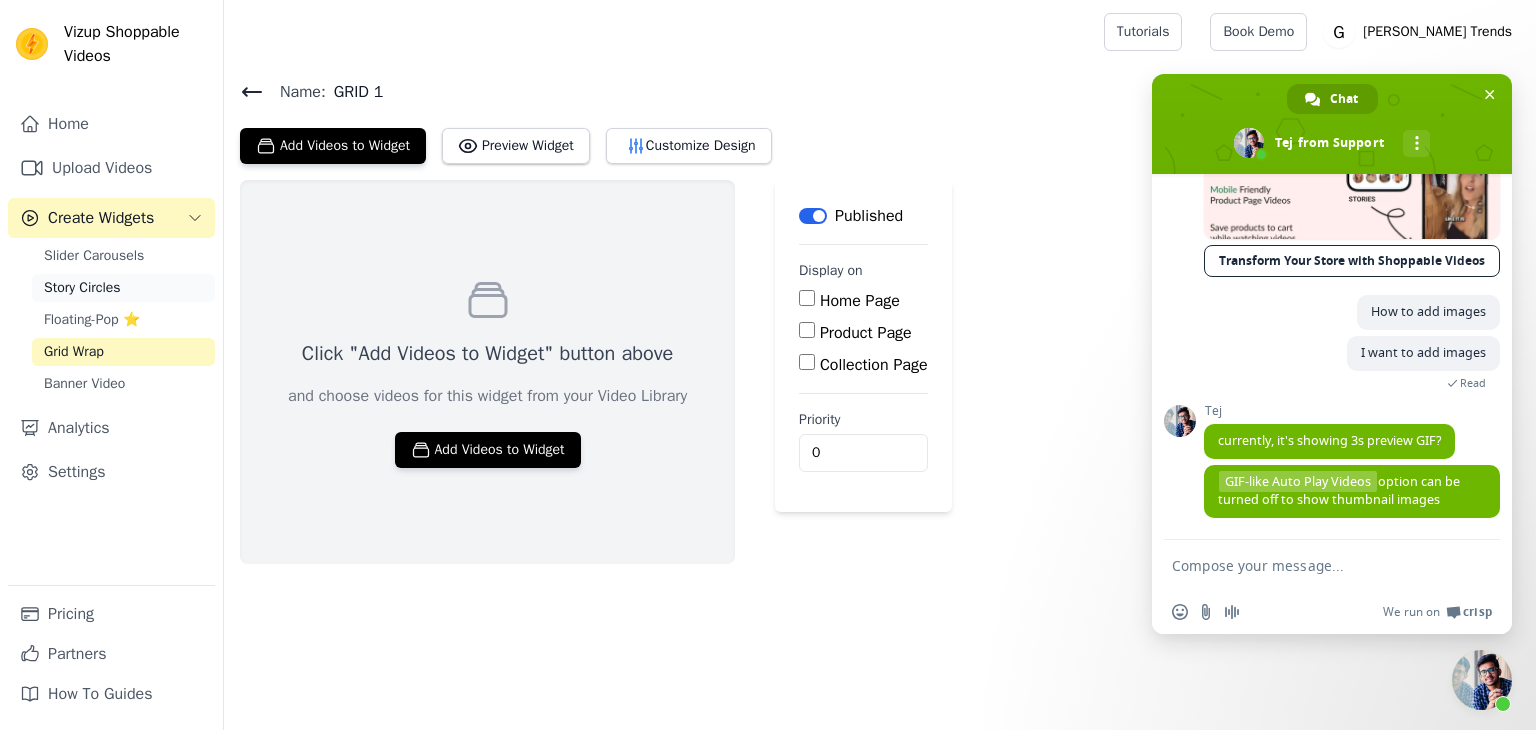 click on "Story Circles" at bounding box center [123, 288] 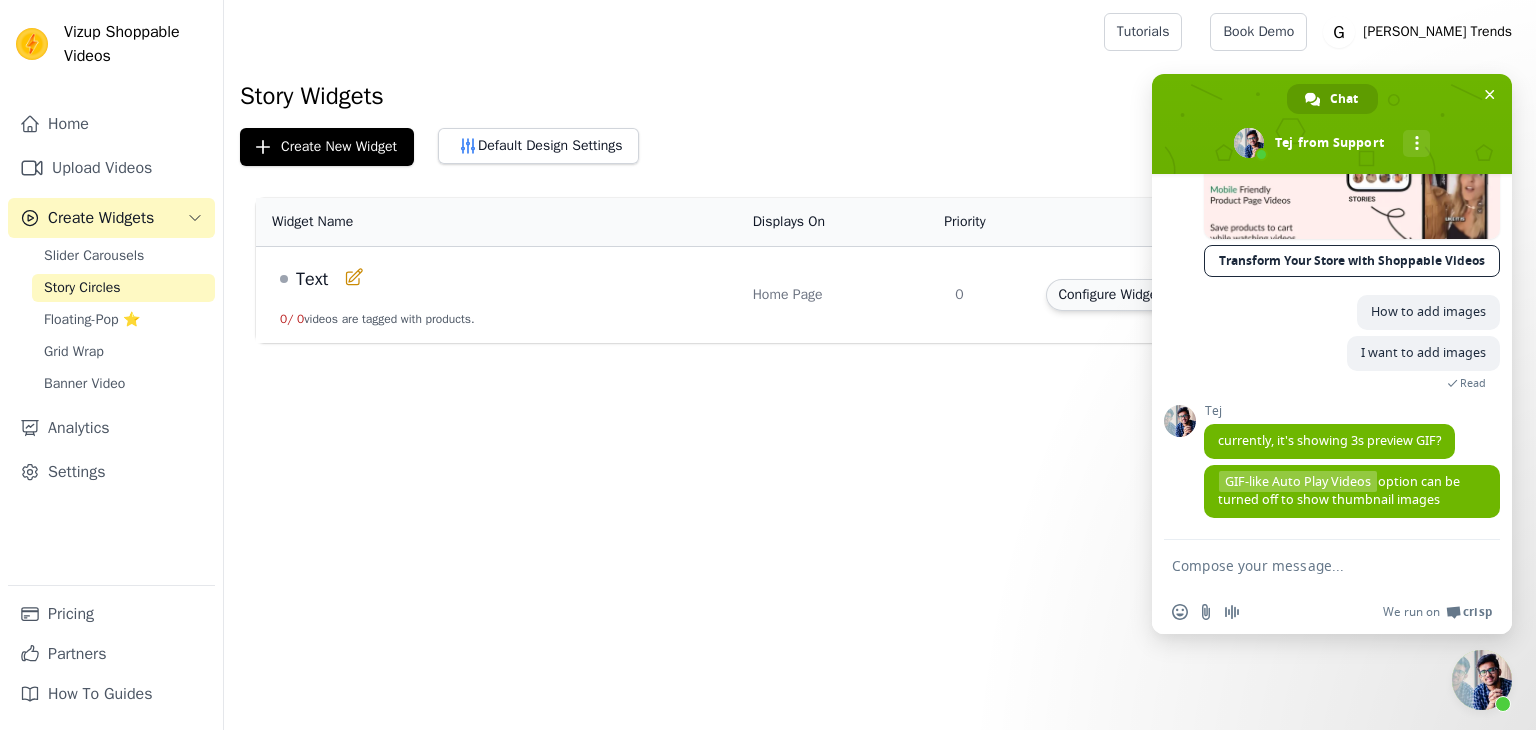 click on "Configure Widget" at bounding box center [1109, 295] 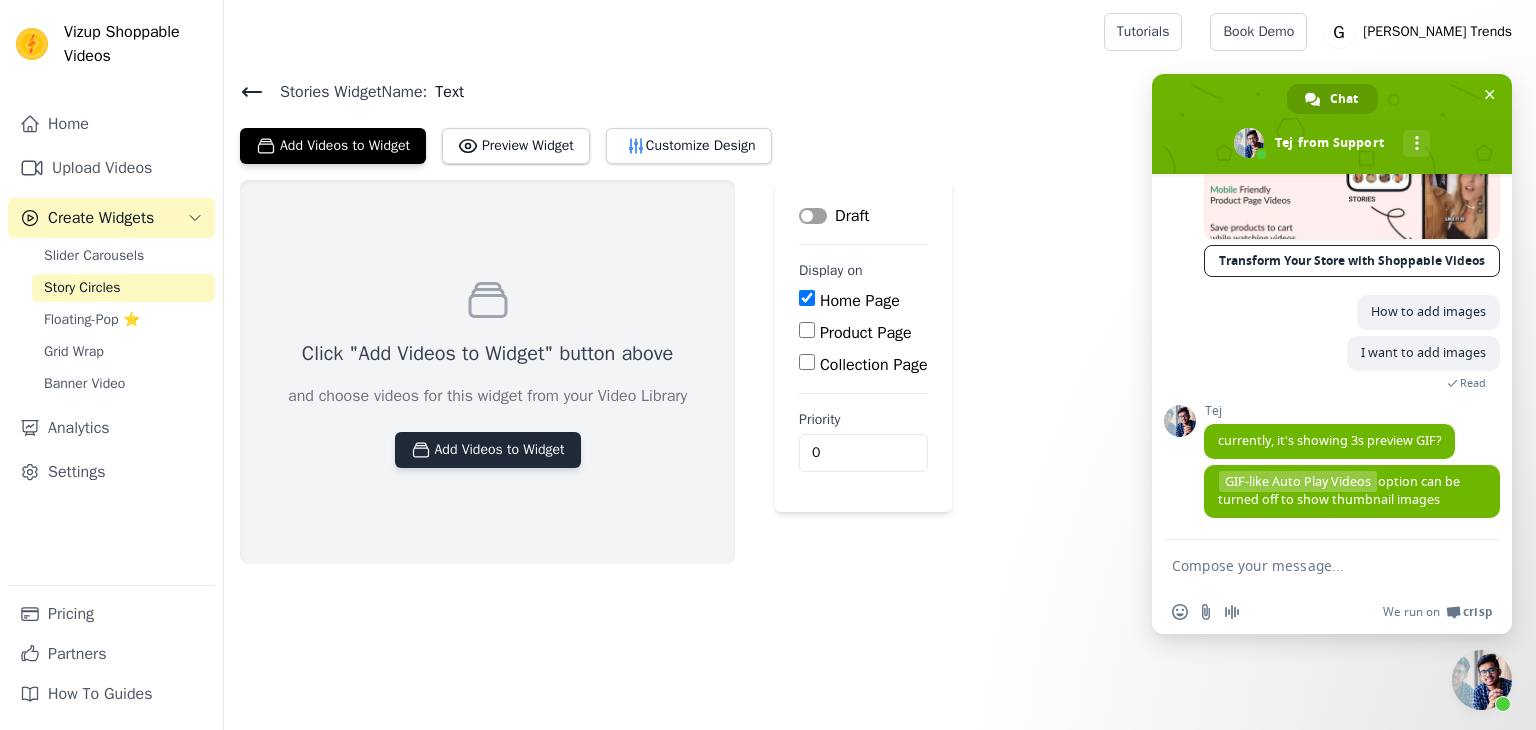 click on "Add Videos to Widget" at bounding box center (488, 450) 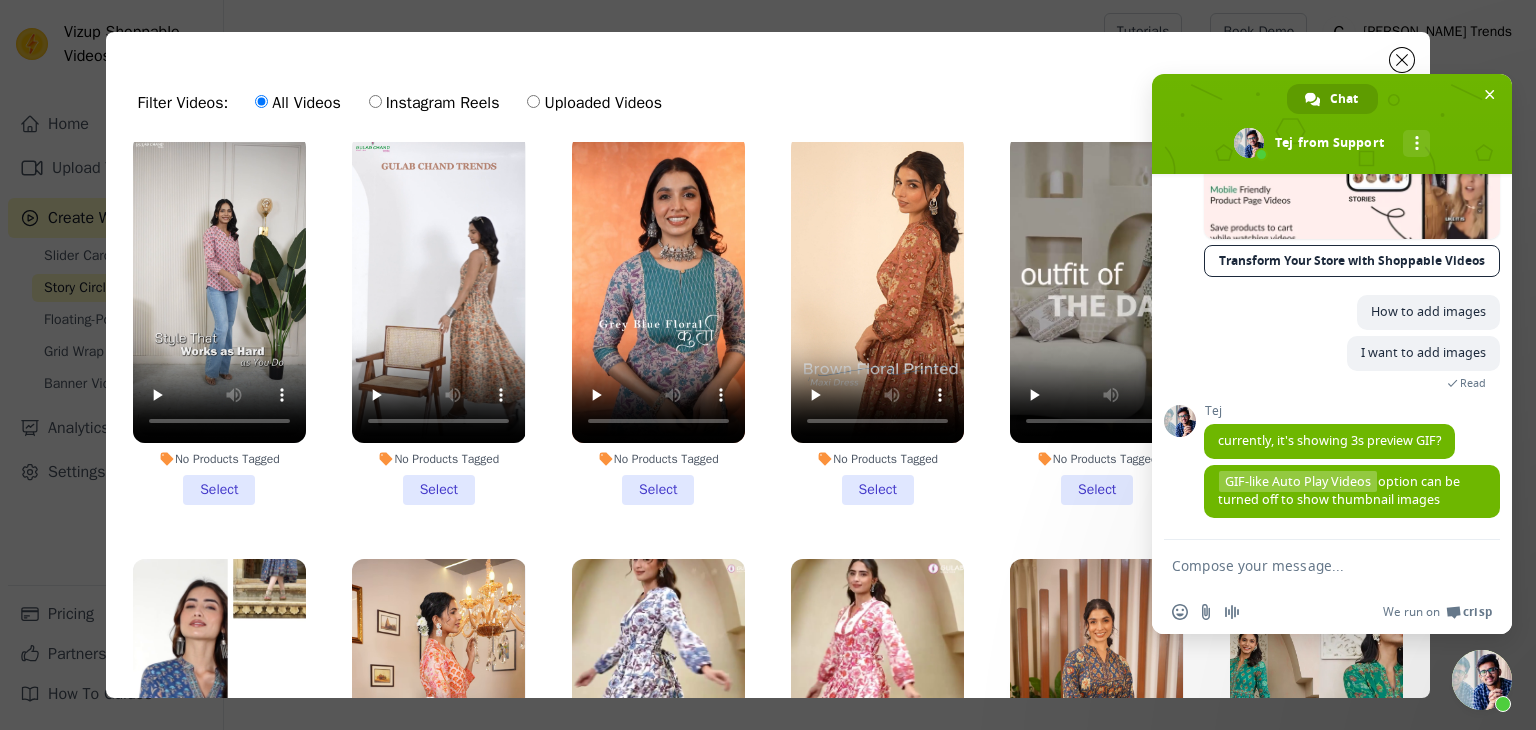scroll, scrollTop: 0, scrollLeft: 0, axis: both 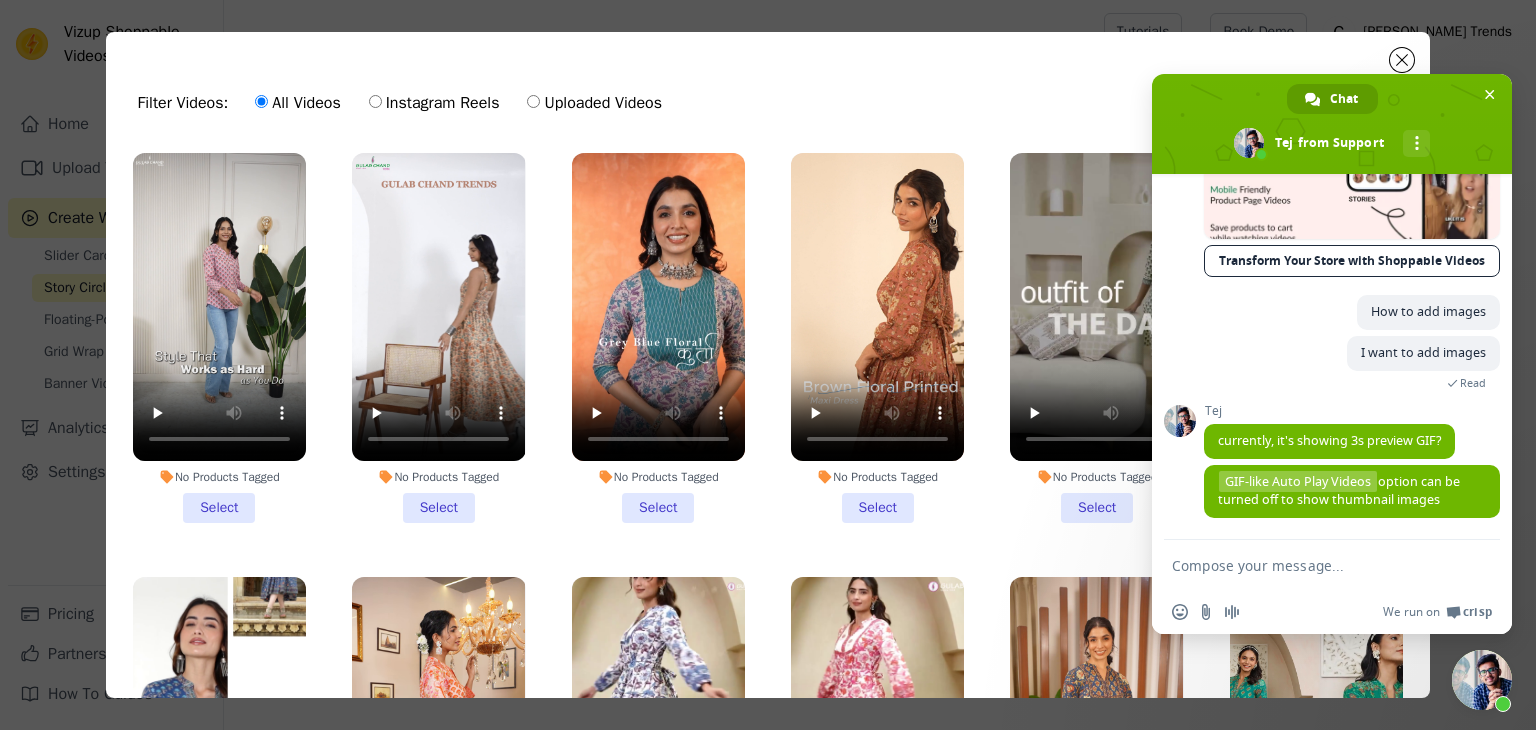 click at bounding box center [1312, 565] 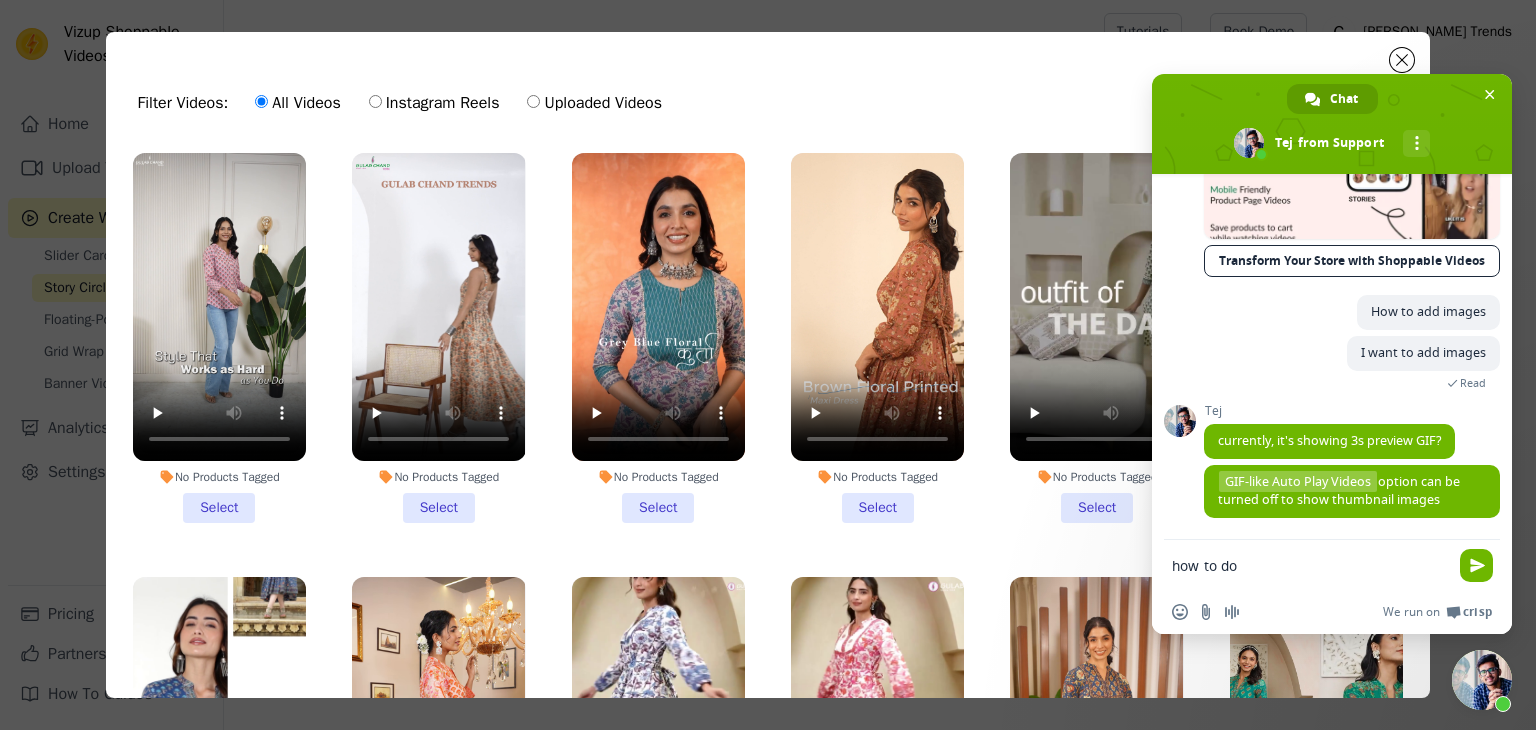 type on "how to do" 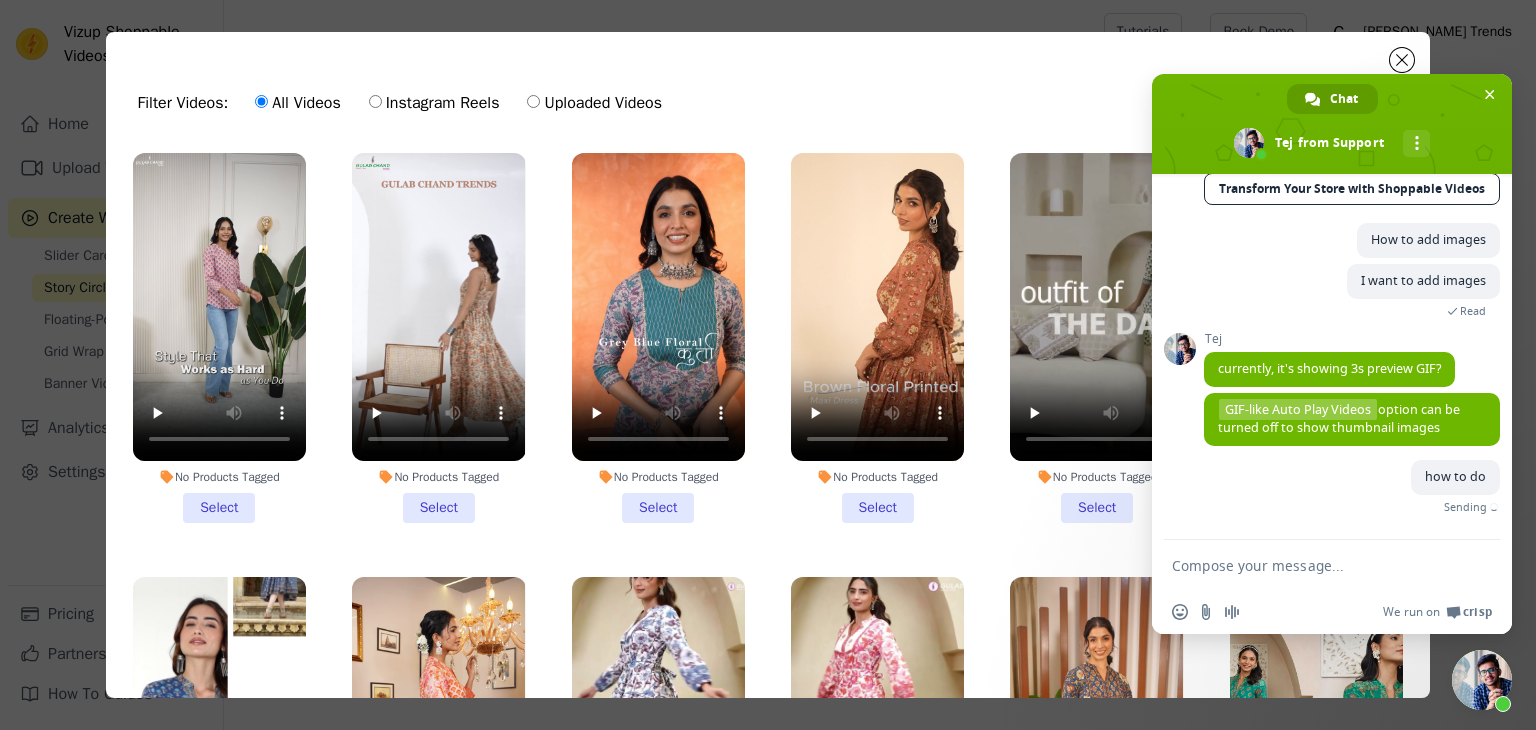 scroll, scrollTop: 483, scrollLeft: 0, axis: vertical 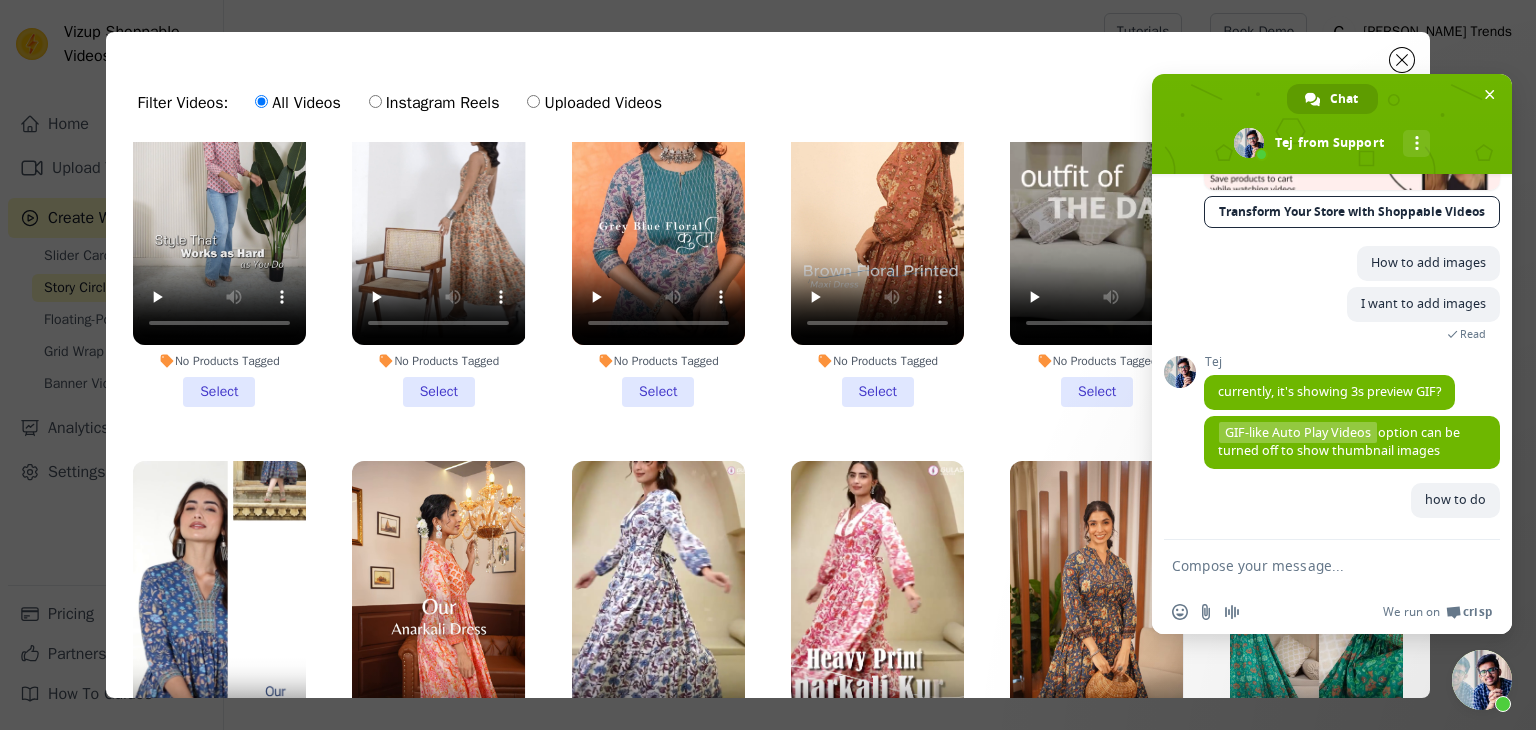 click on "No Products Tagged     Select" at bounding box center [658, 222] 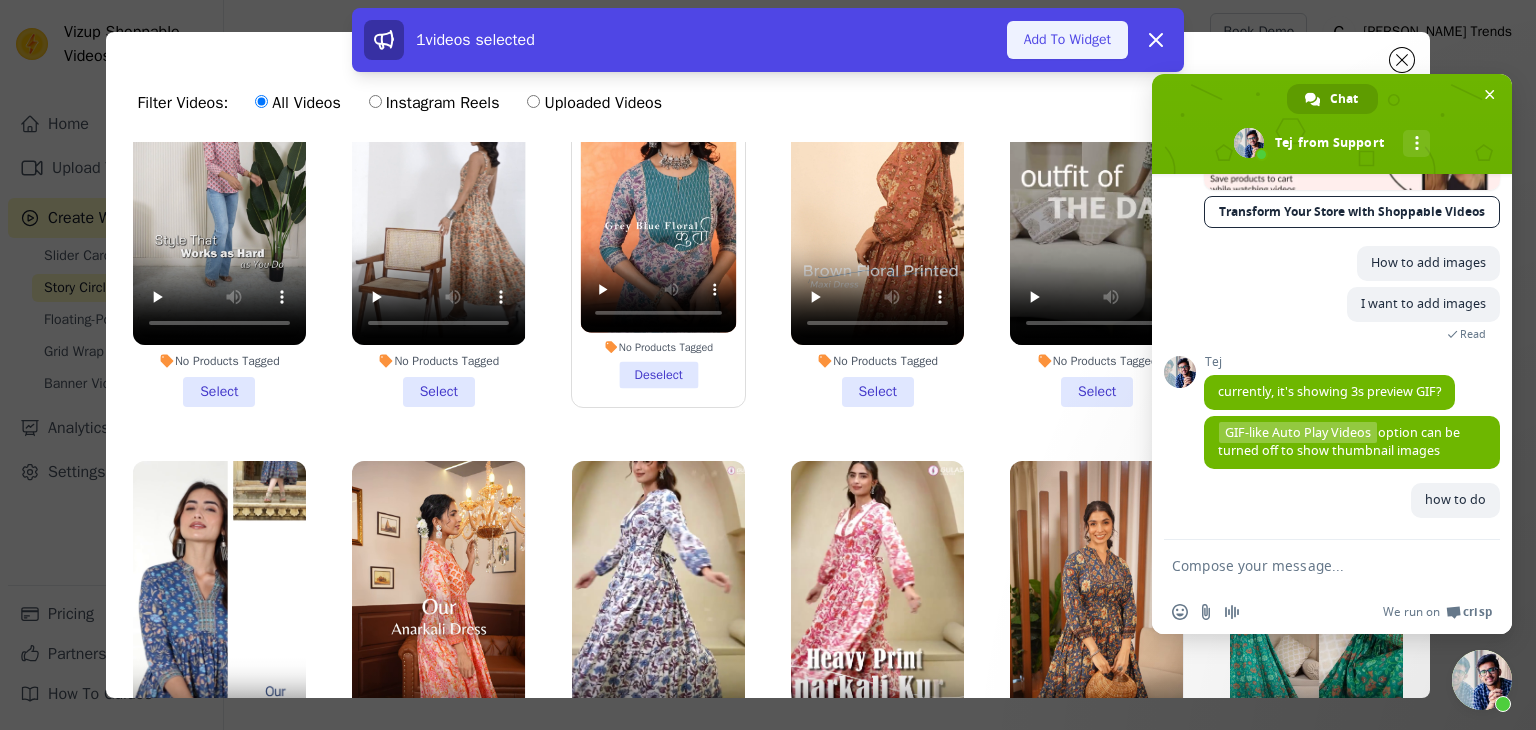 click on "Add To Widget" at bounding box center (1067, 40) 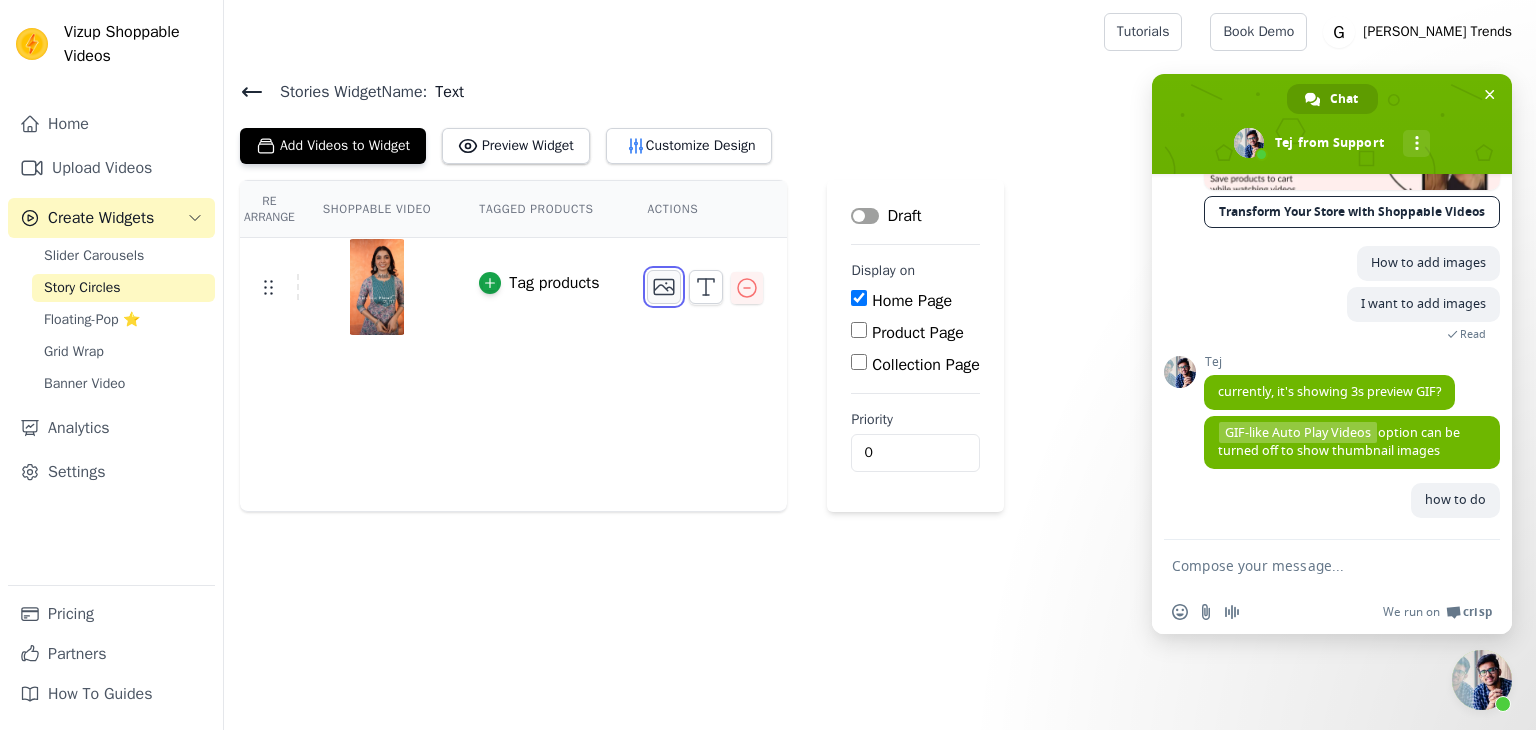 click 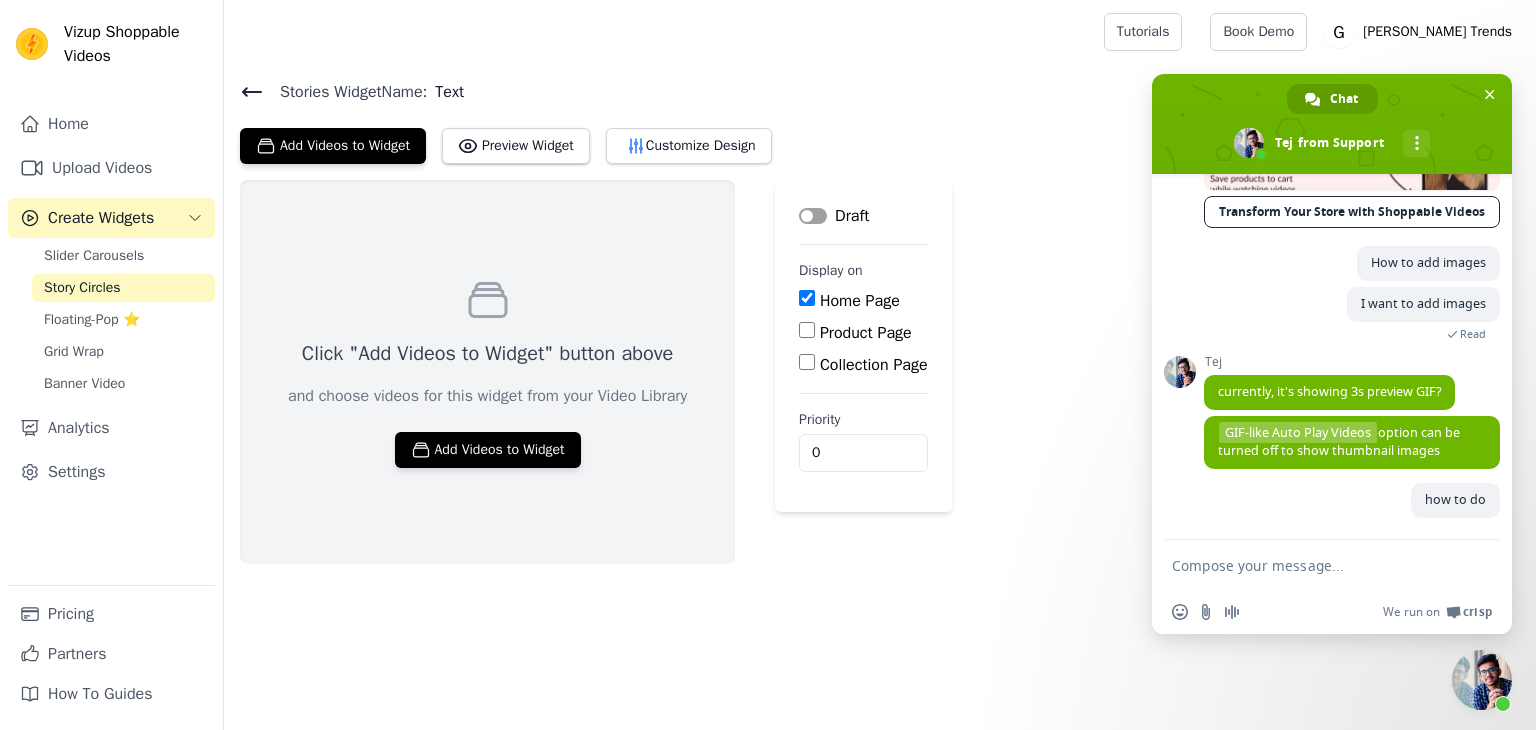 click on "Click "Add Videos to Widget" button above   and choose videos for this widget from your Video Library
Add Videos to Widget" at bounding box center (487, 372) 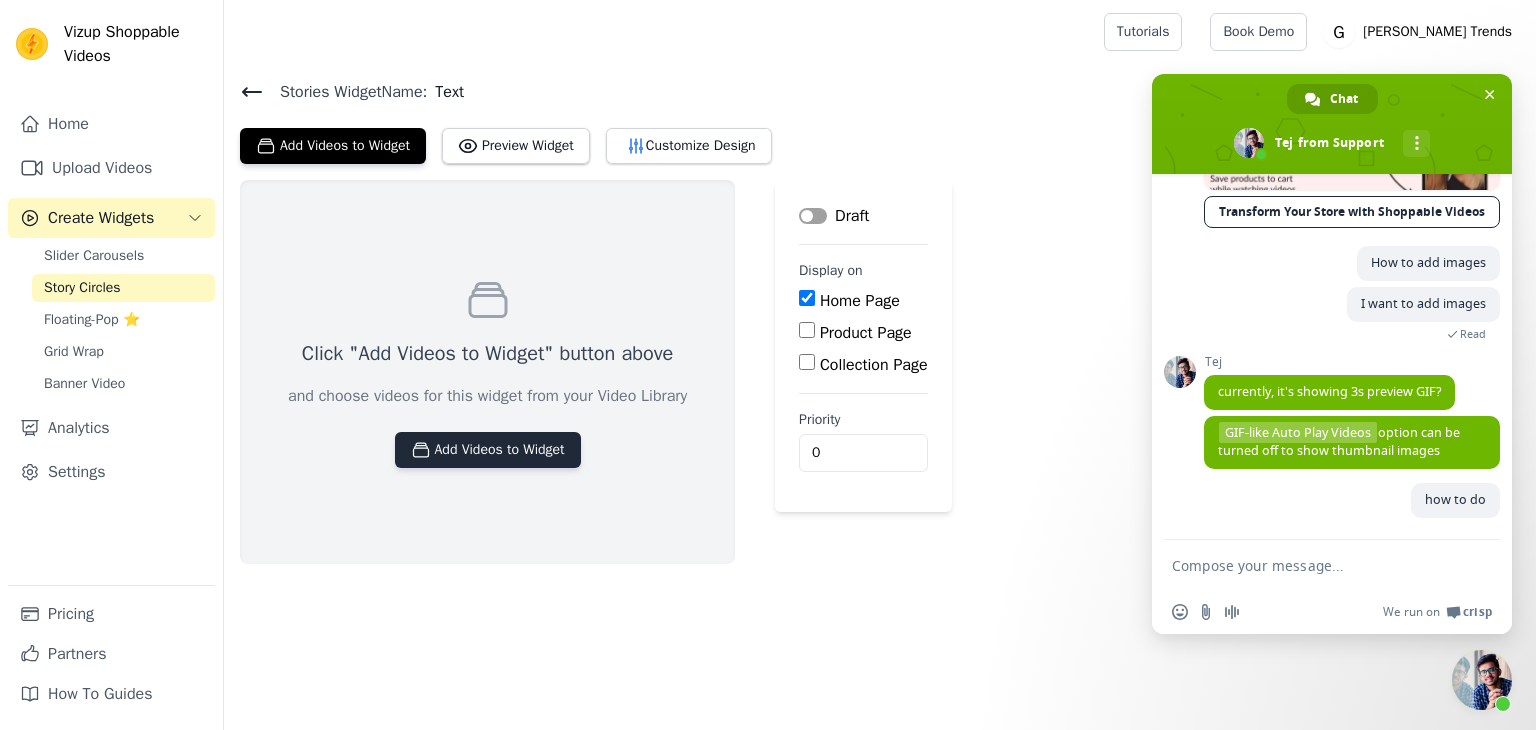click on "Add Videos to Widget" at bounding box center (488, 450) 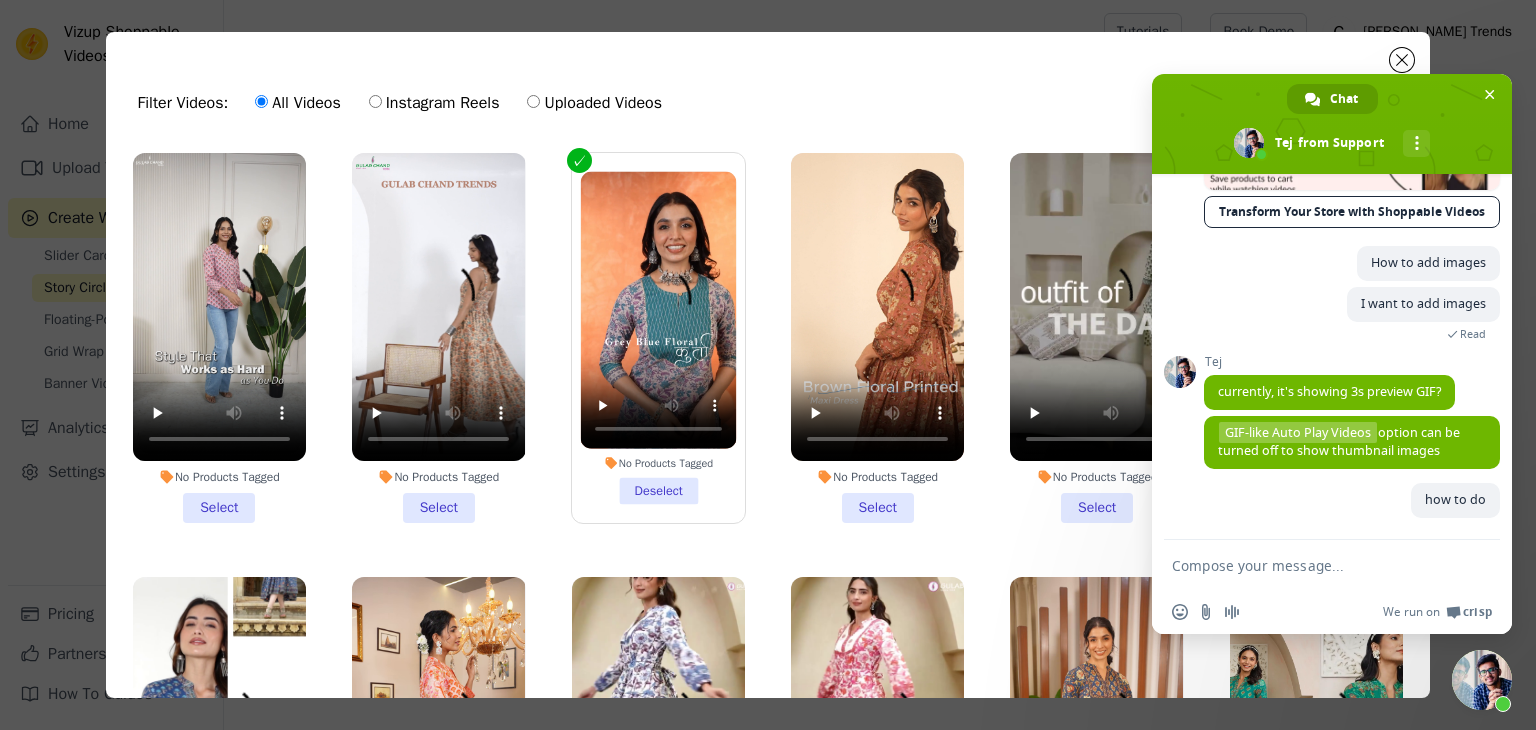 type 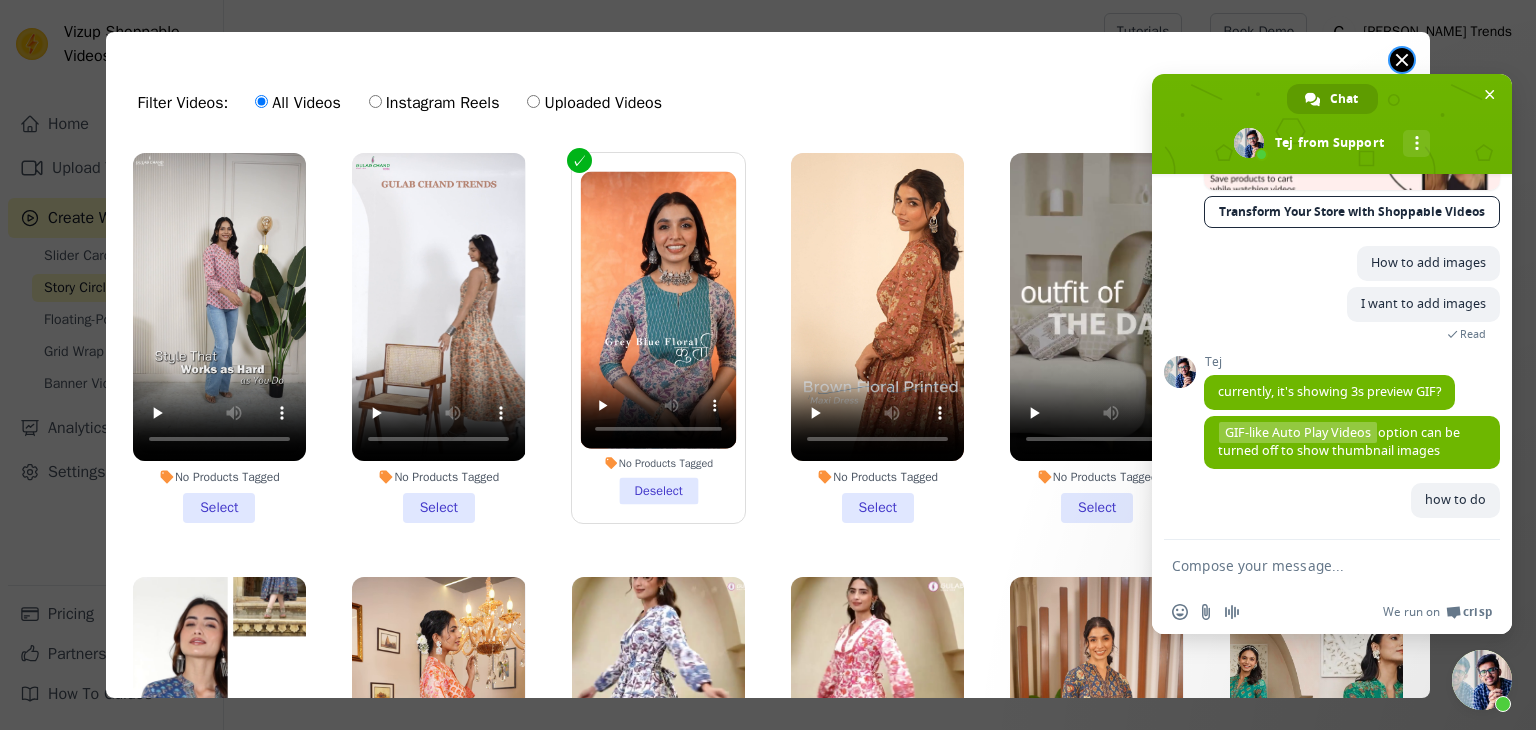 click at bounding box center (1402, 60) 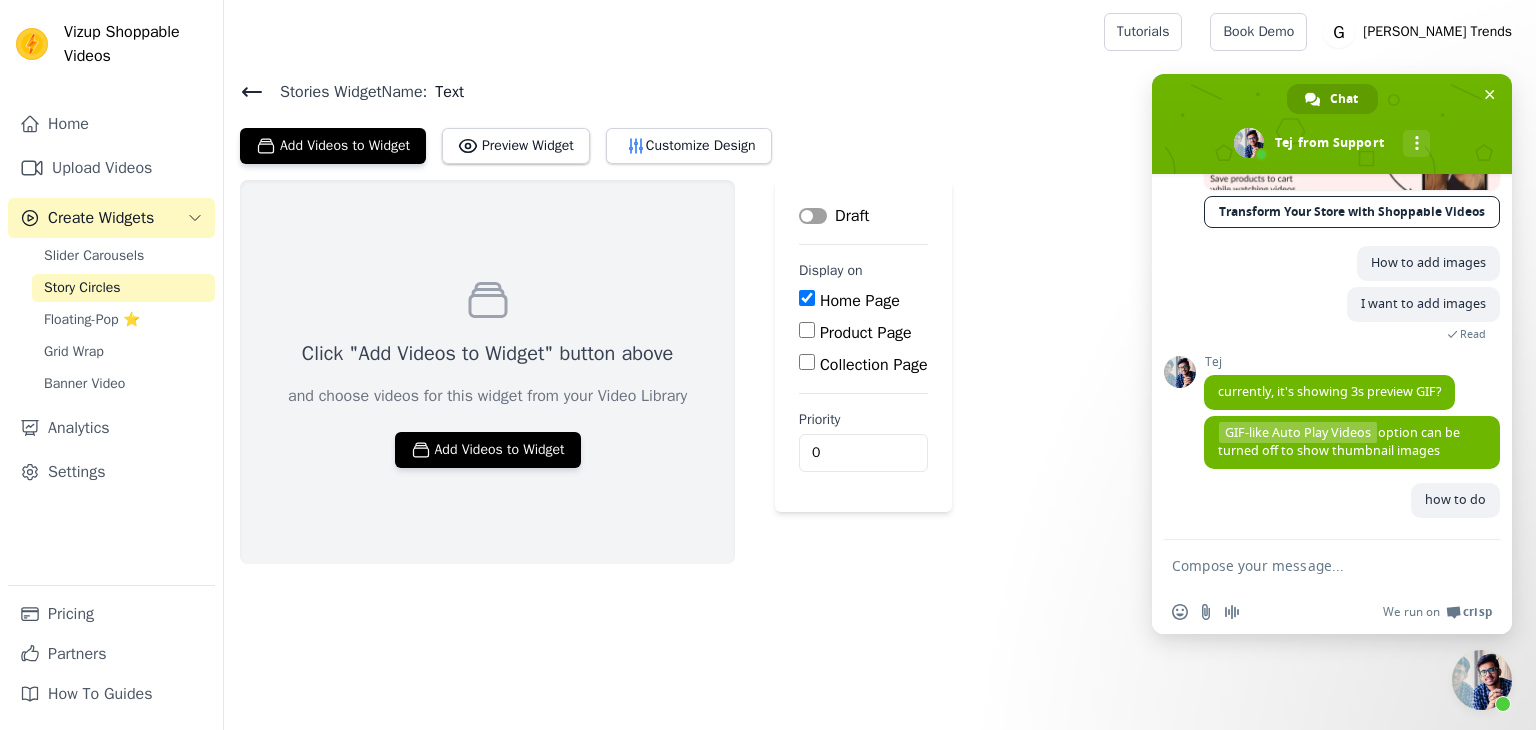 click 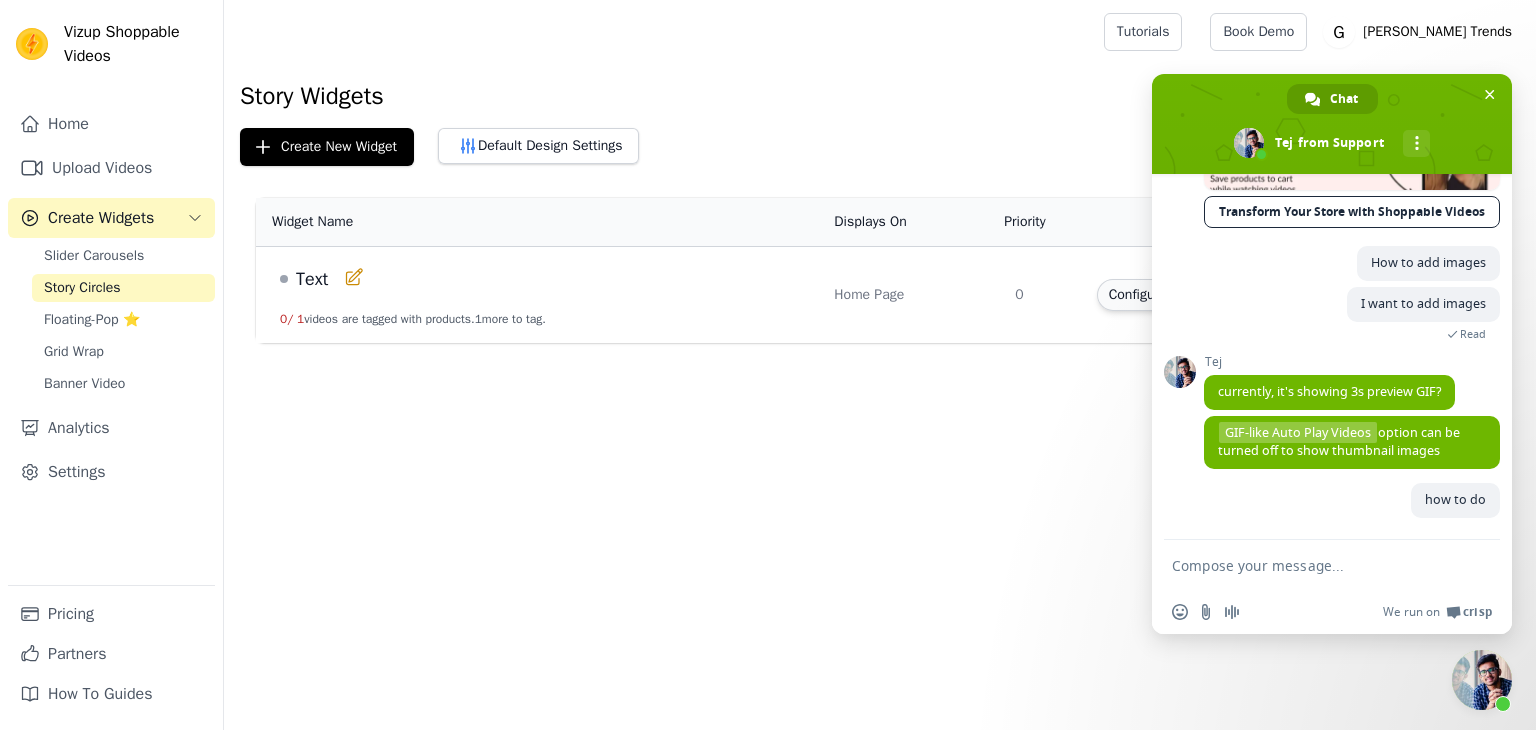 click on "Configure Widget" at bounding box center (1160, 295) 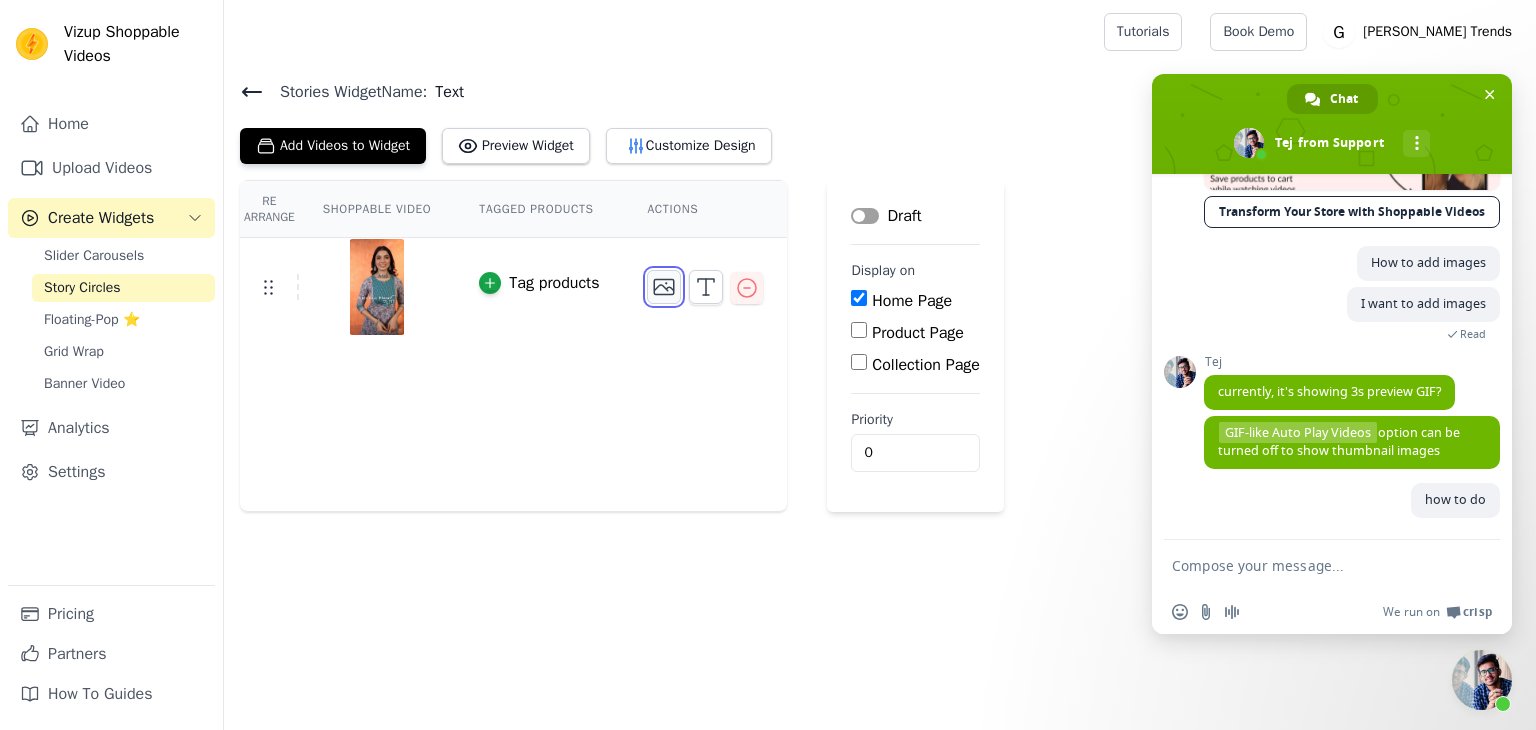 click at bounding box center [664, 287] 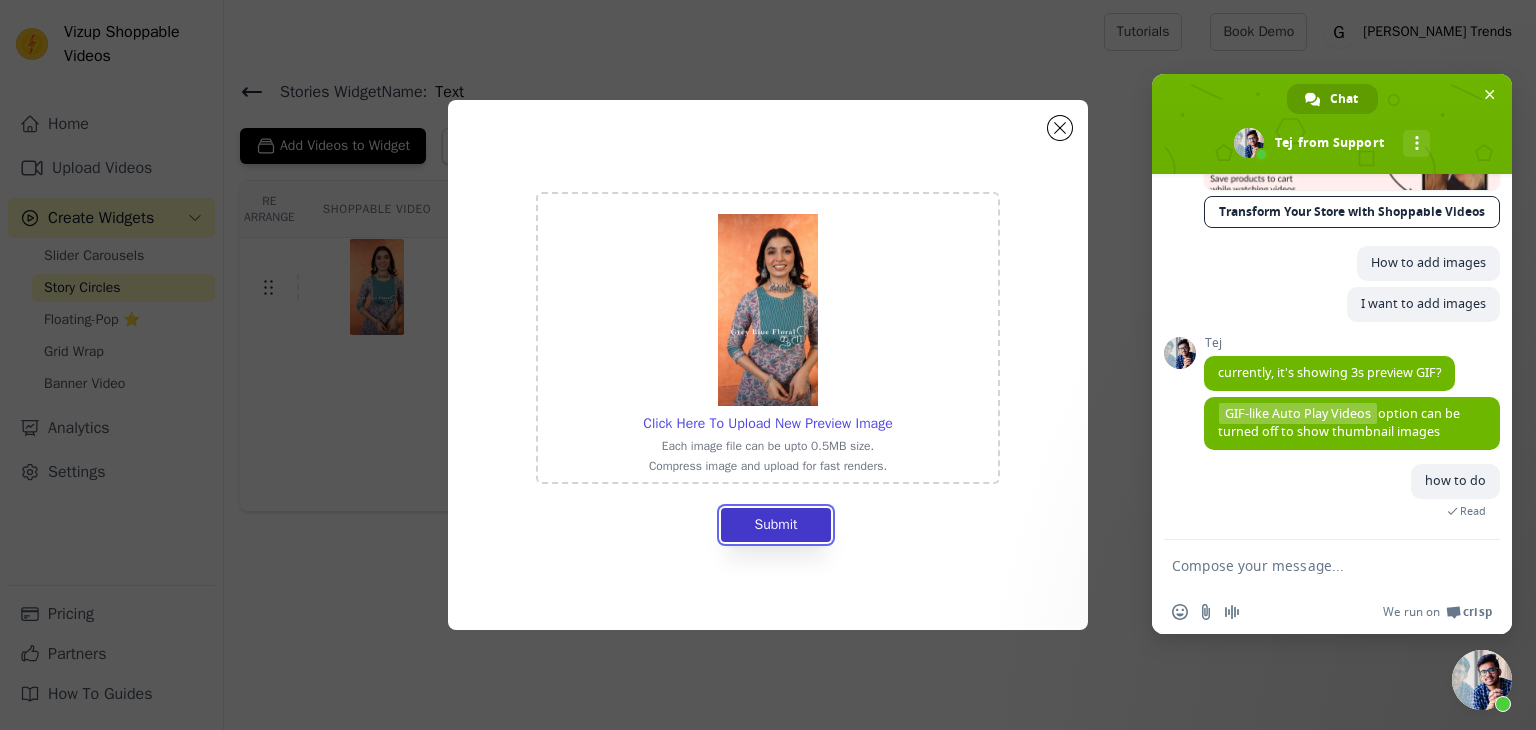 click on "Submit" at bounding box center (775, 525) 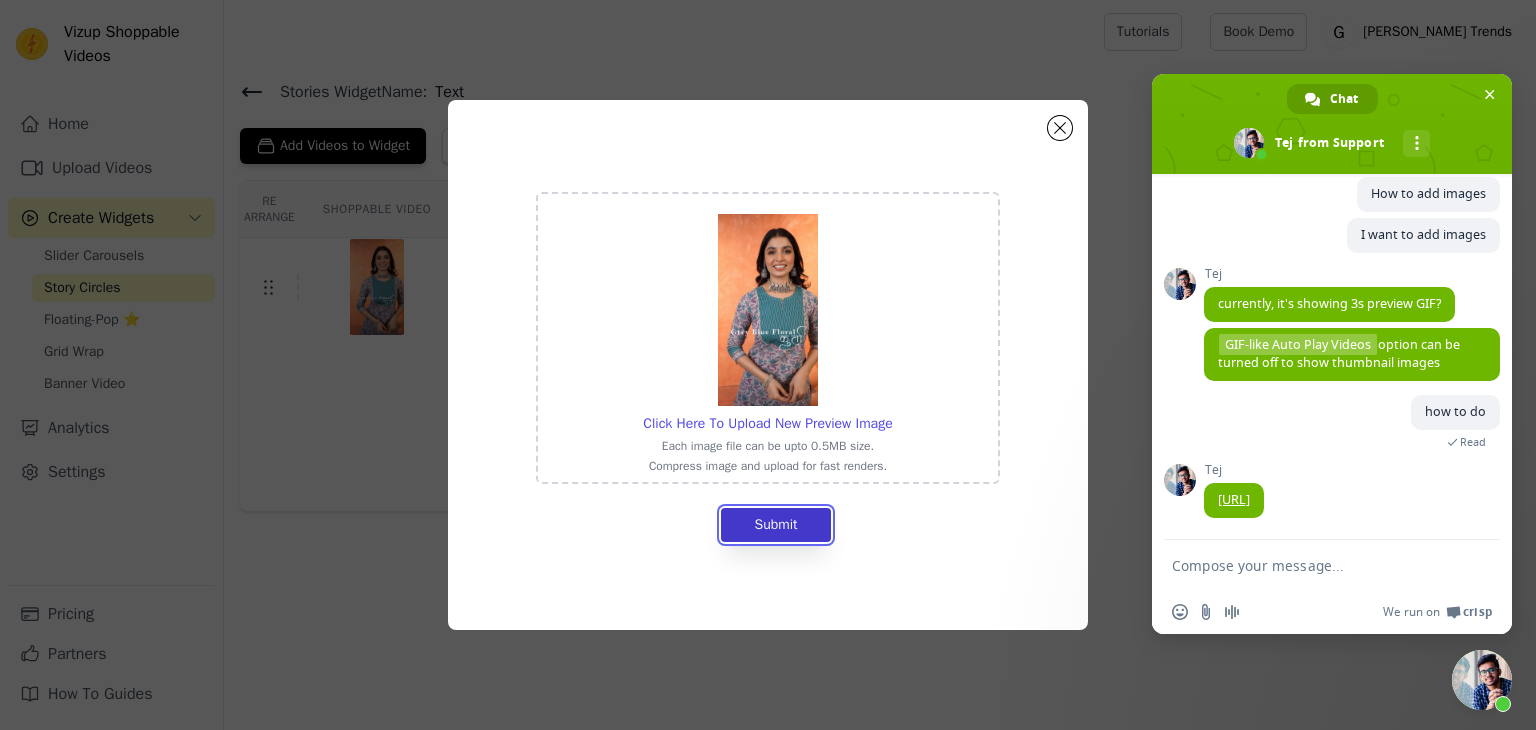 scroll, scrollTop: 572, scrollLeft: 0, axis: vertical 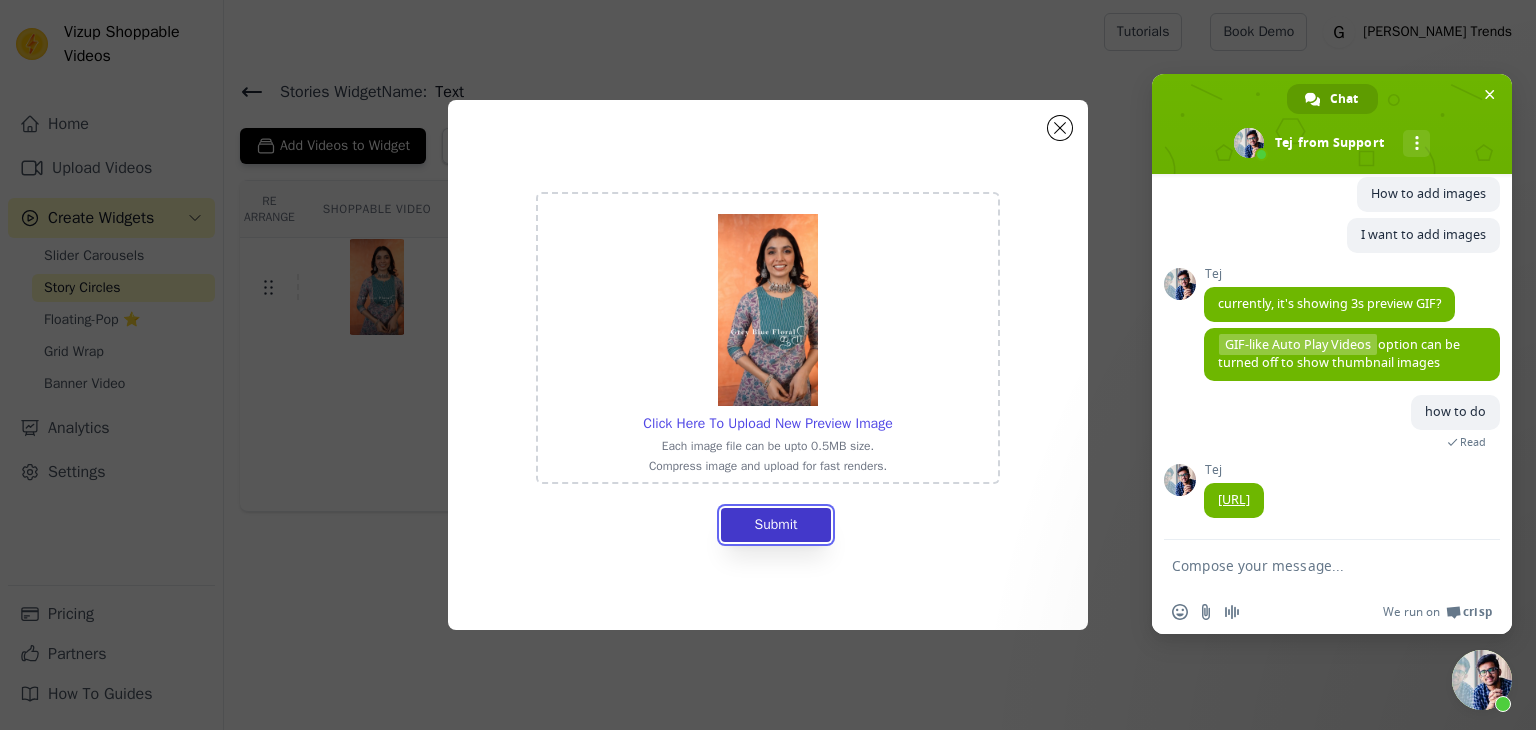 click on "Submit" at bounding box center [775, 525] 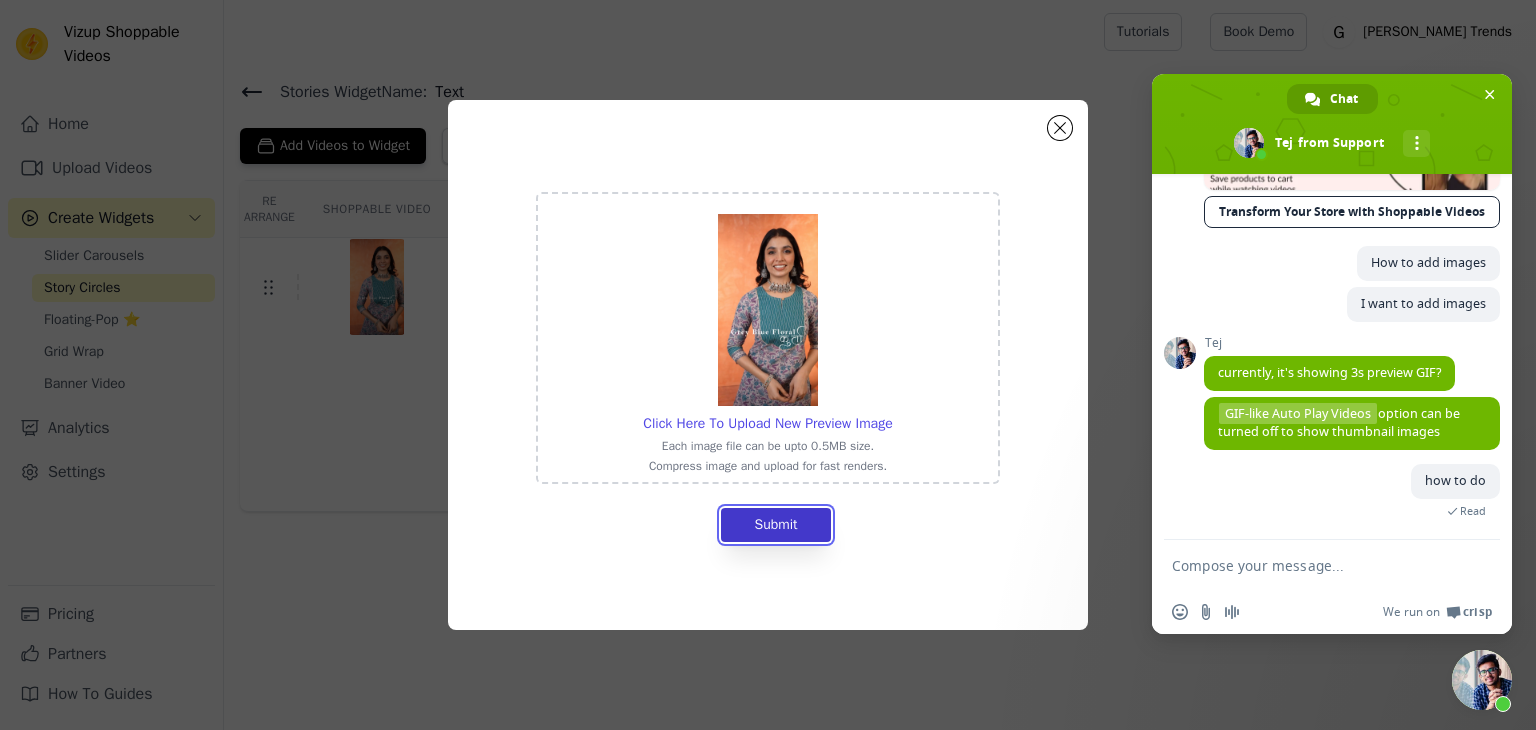 scroll, scrollTop: 483, scrollLeft: 0, axis: vertical 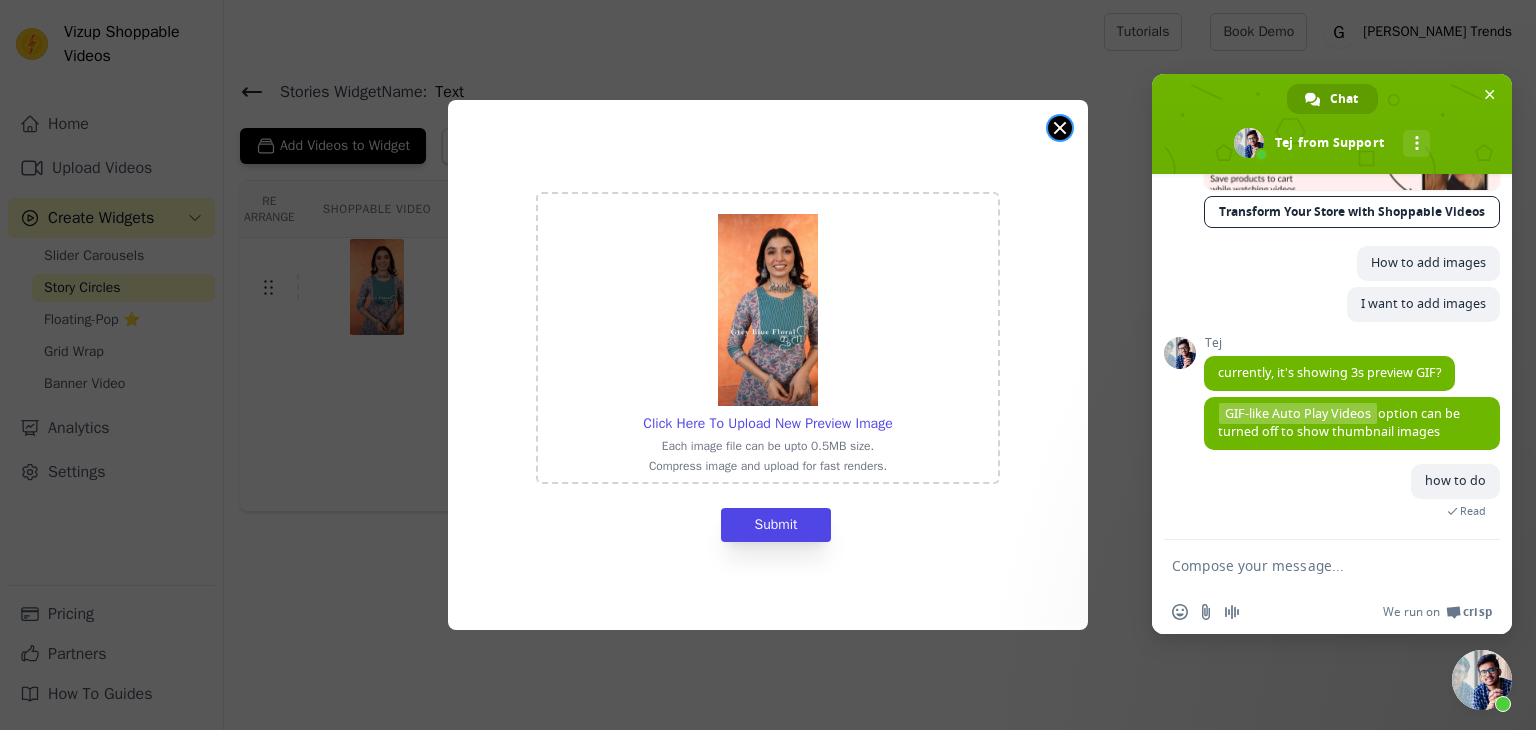 click at bounding box center (1060, 128) 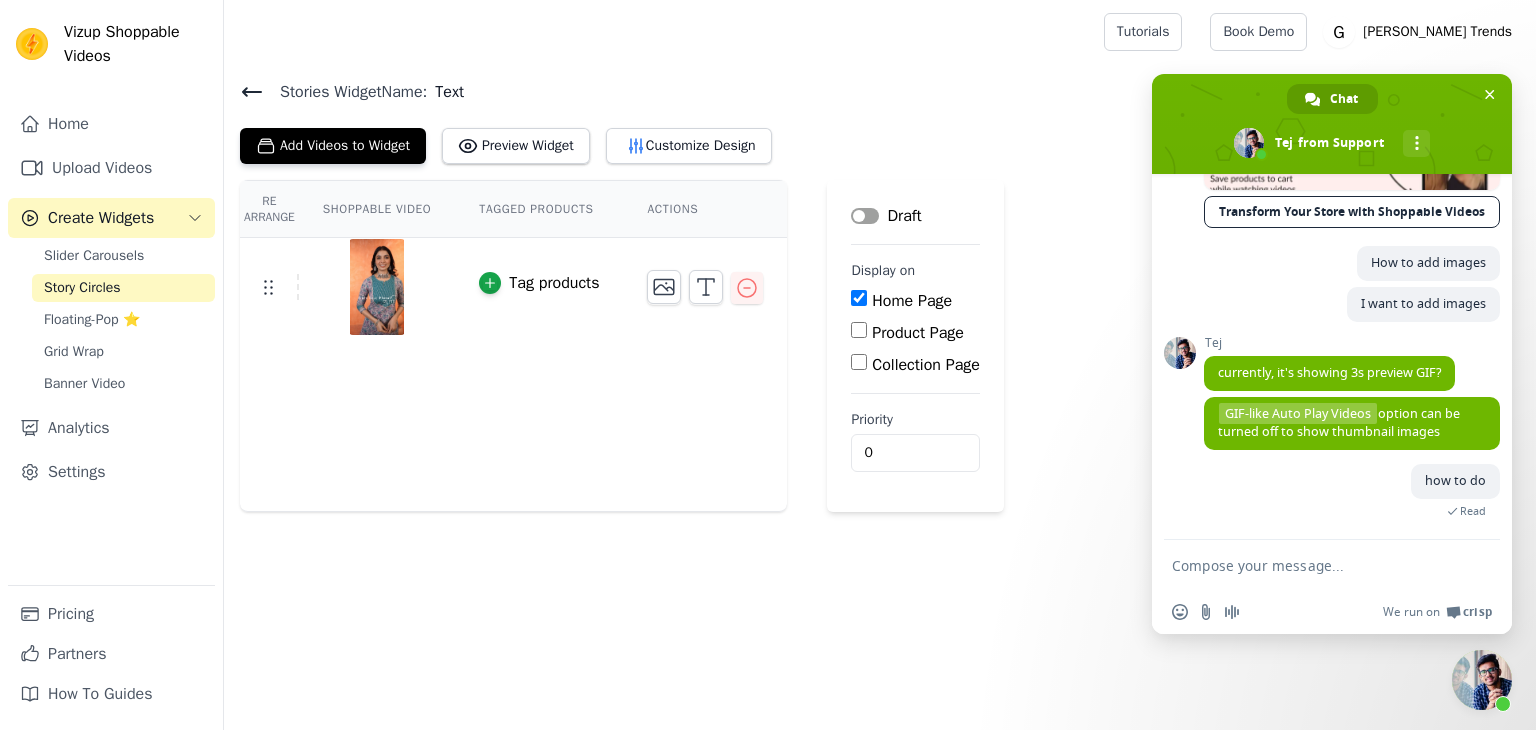 click on "Label" at bounding box center (865, 216) 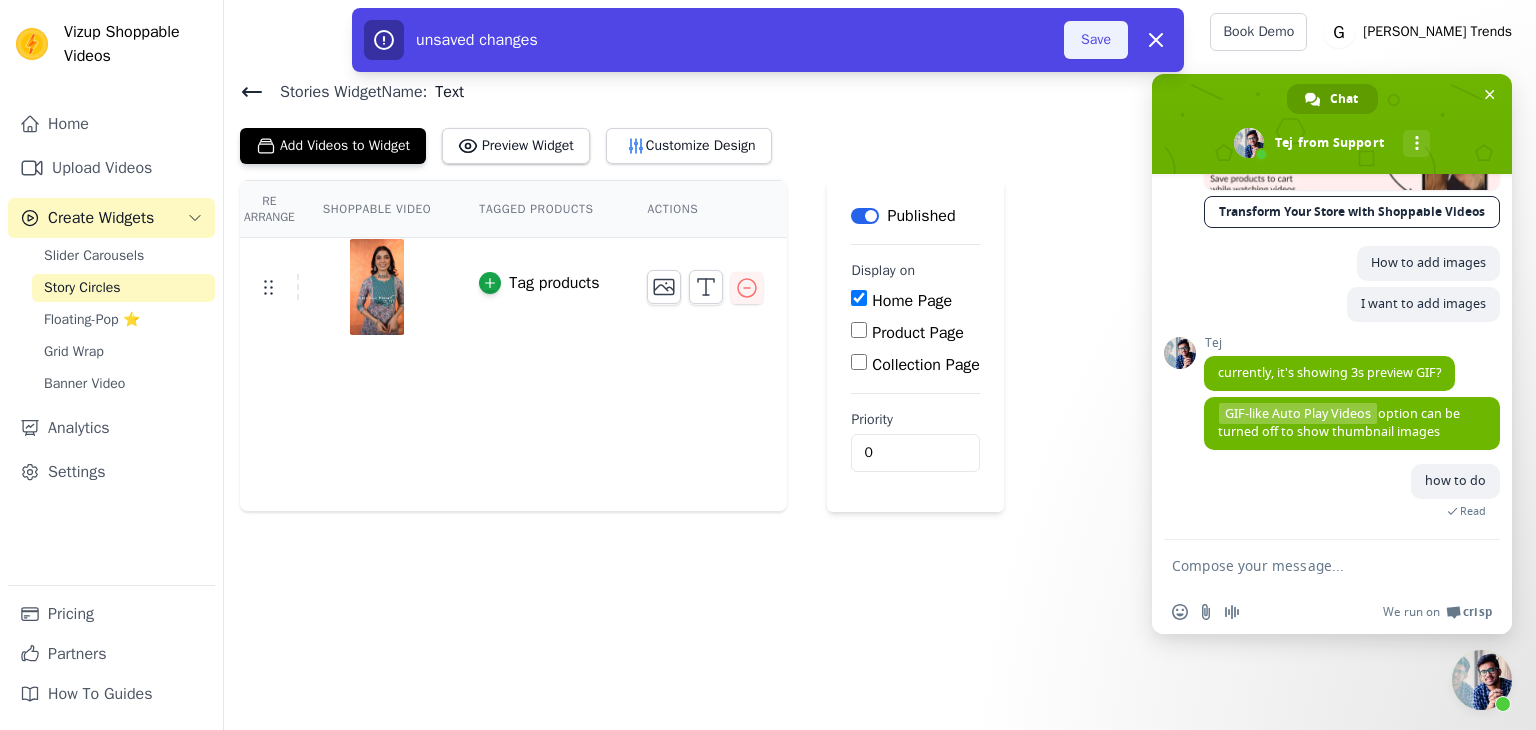 click on "Save" at bounding box center (1096, 40) 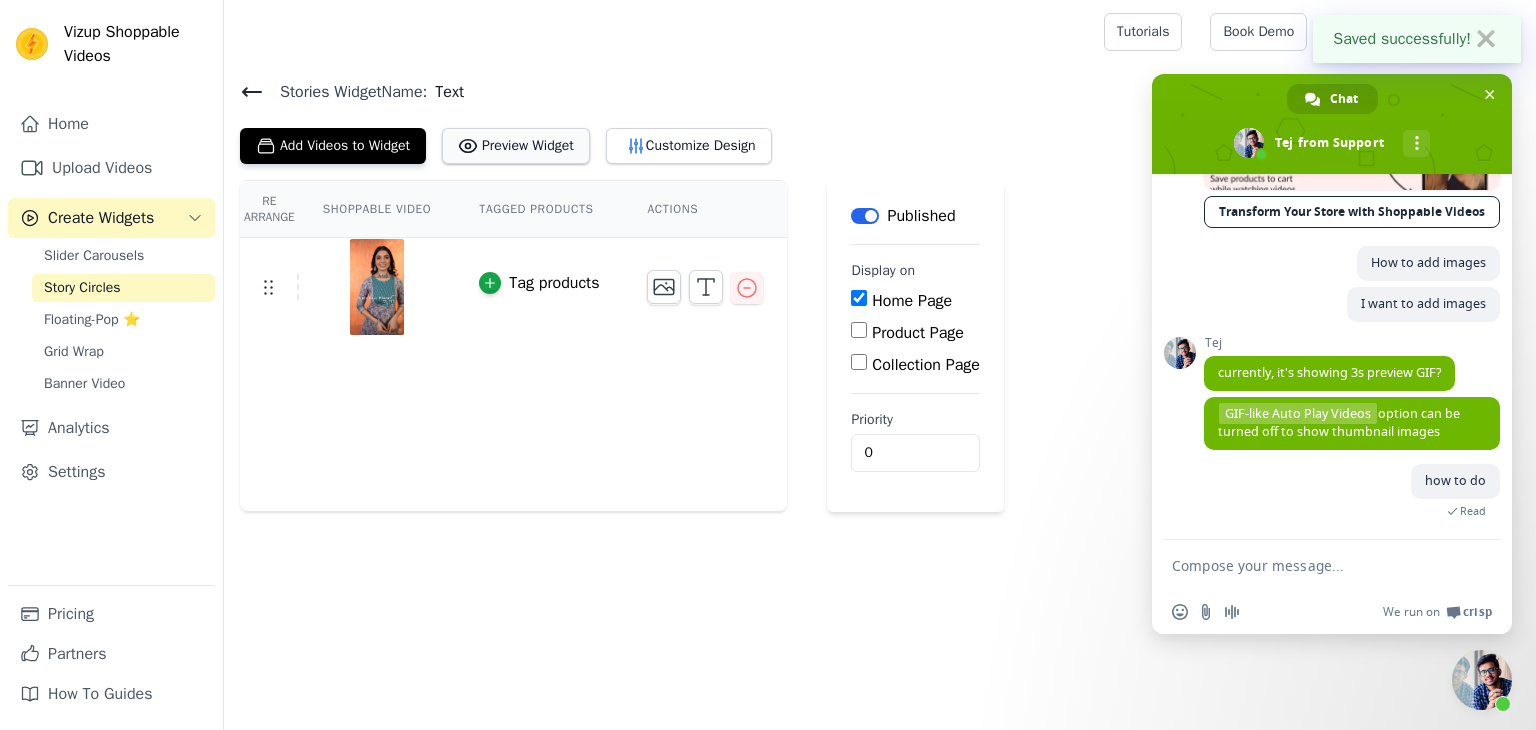 click on "Preview Widget" at bounding box center (516, 146) 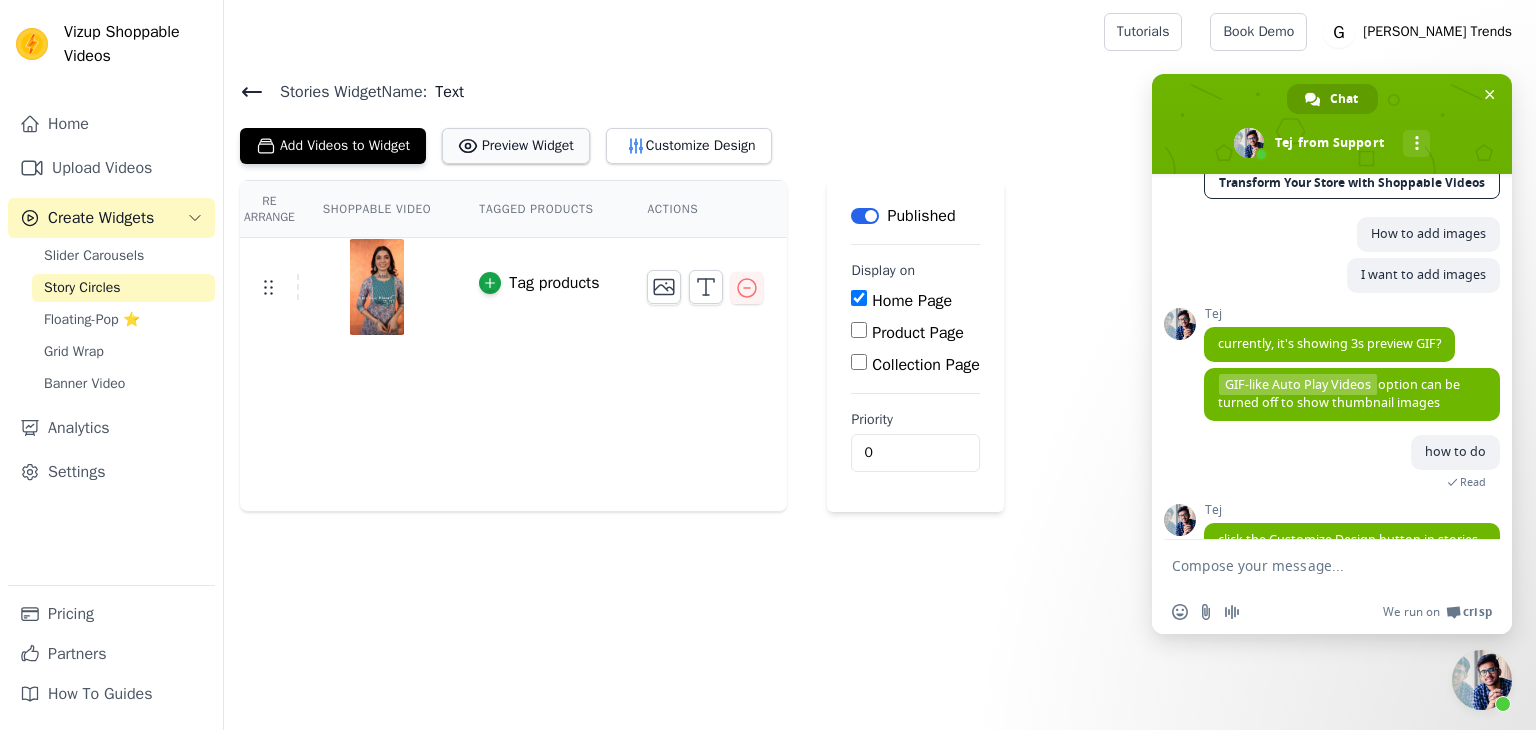 scroll, scrollTop: 632, scrollLeft: 0, axis: vertical 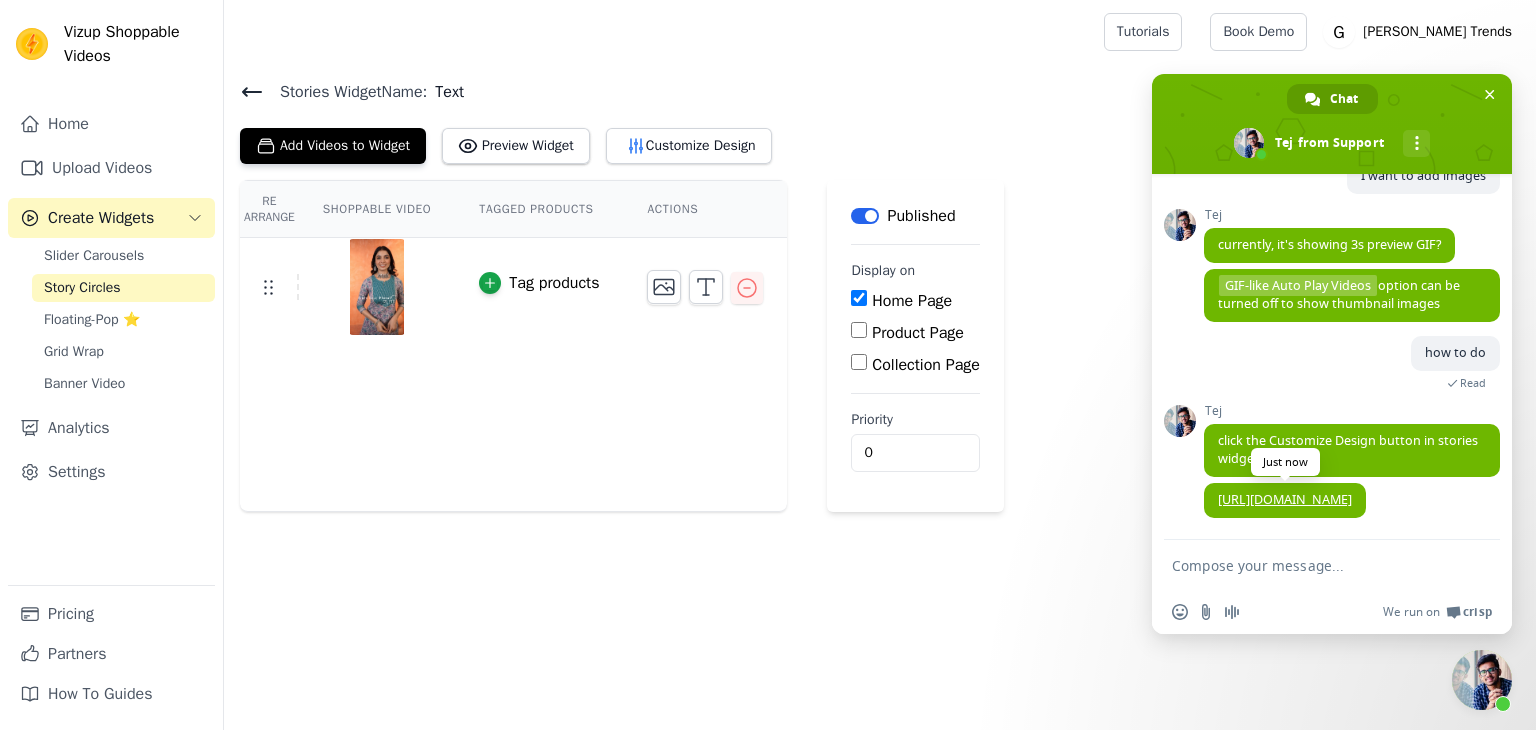 click on "[URL][DOMAIN_NAME]" at bounding box center [1285, 499] 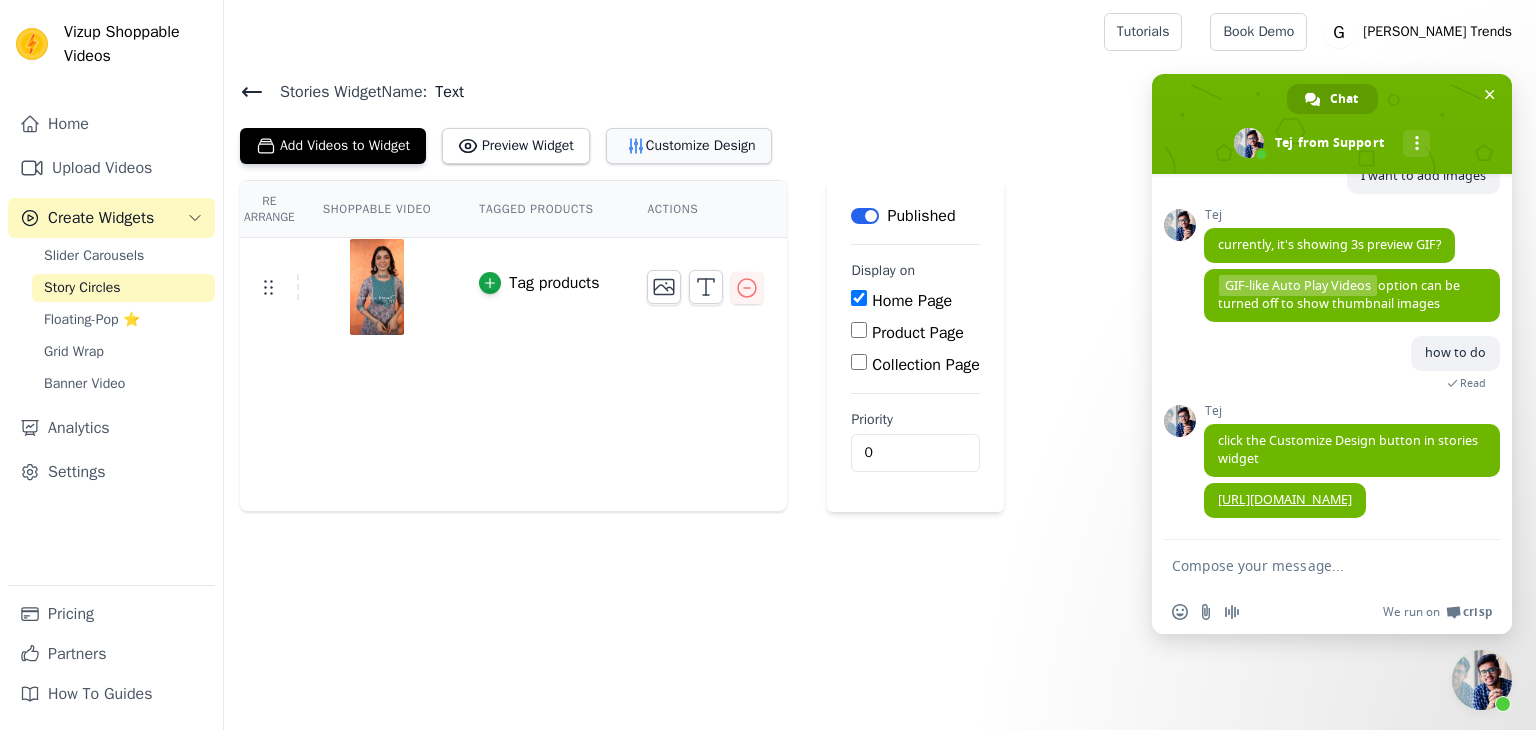 click on "Customize Design" at bounding box center [689, 146] 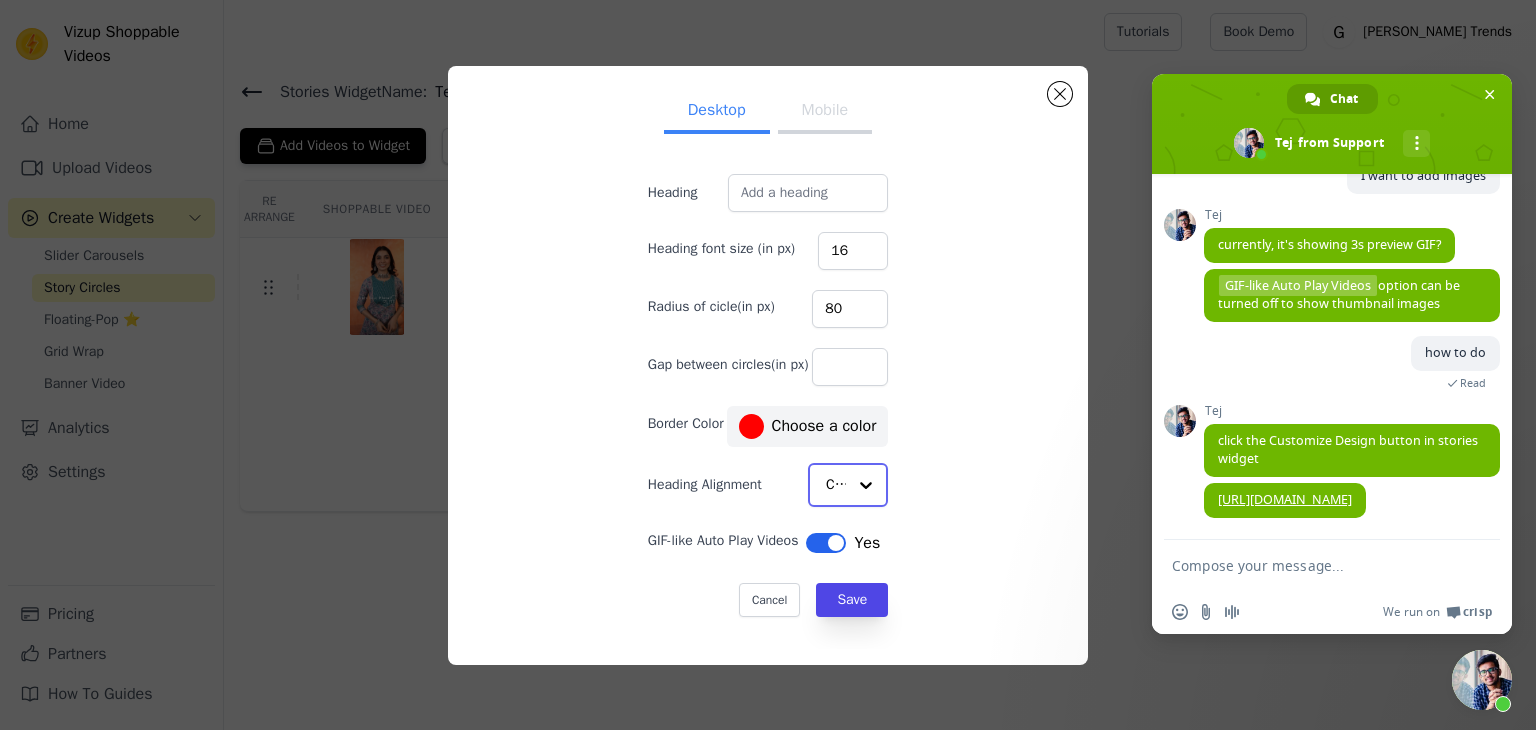 click on "Center" at bounding box center (848, 485) 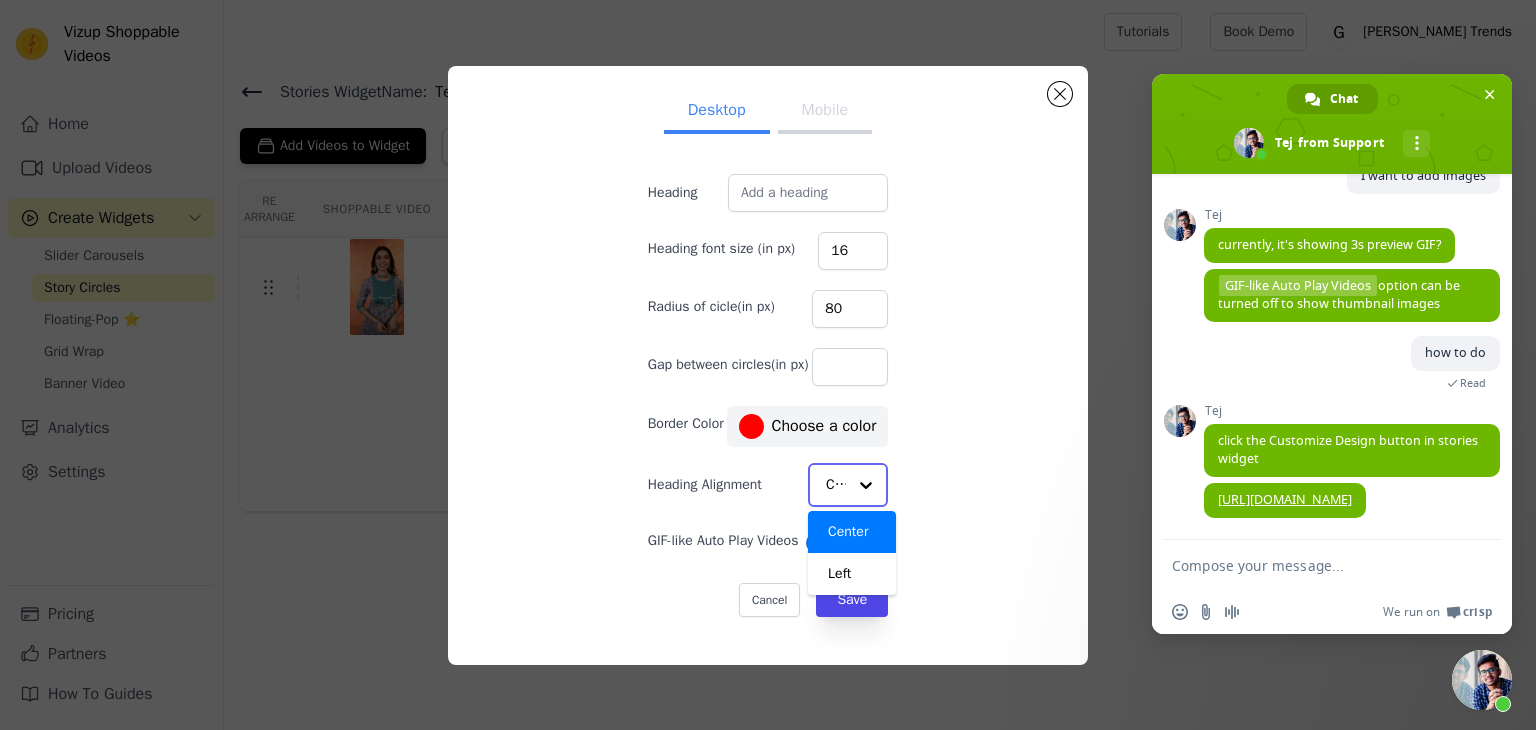 click on "Heading Alignment" 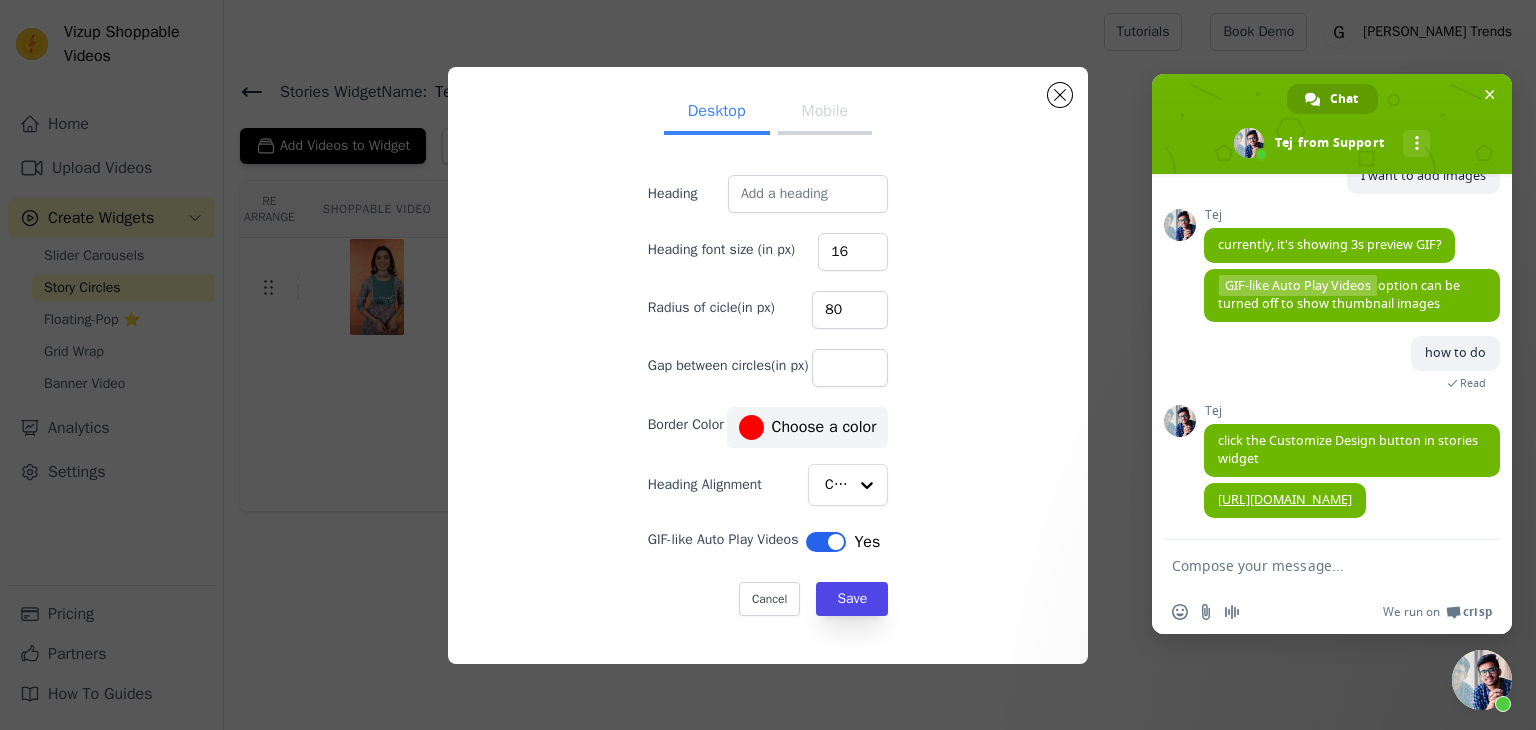 click on "Label" at bounding box center [826, 542] 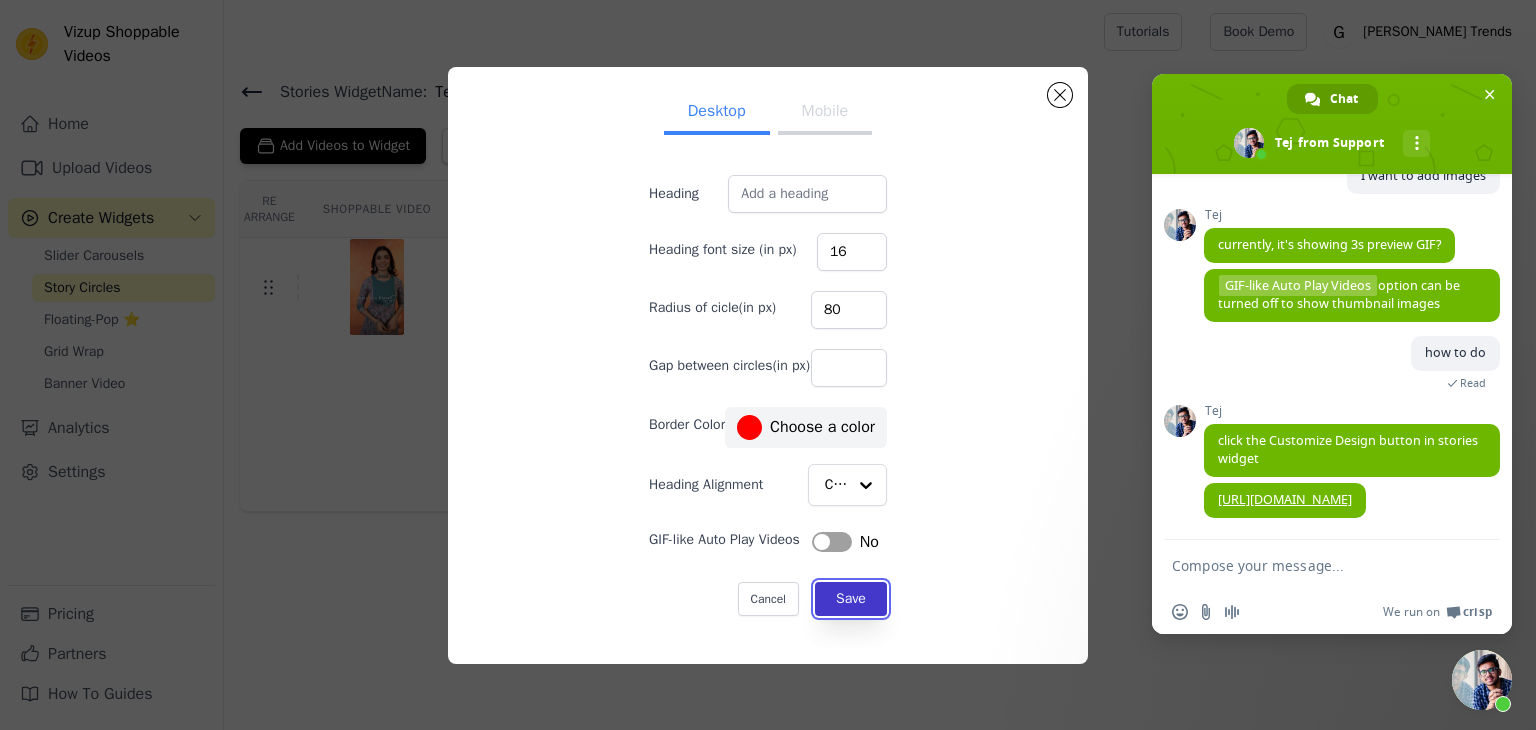 click on "Save" at bounding box center [851, 599] 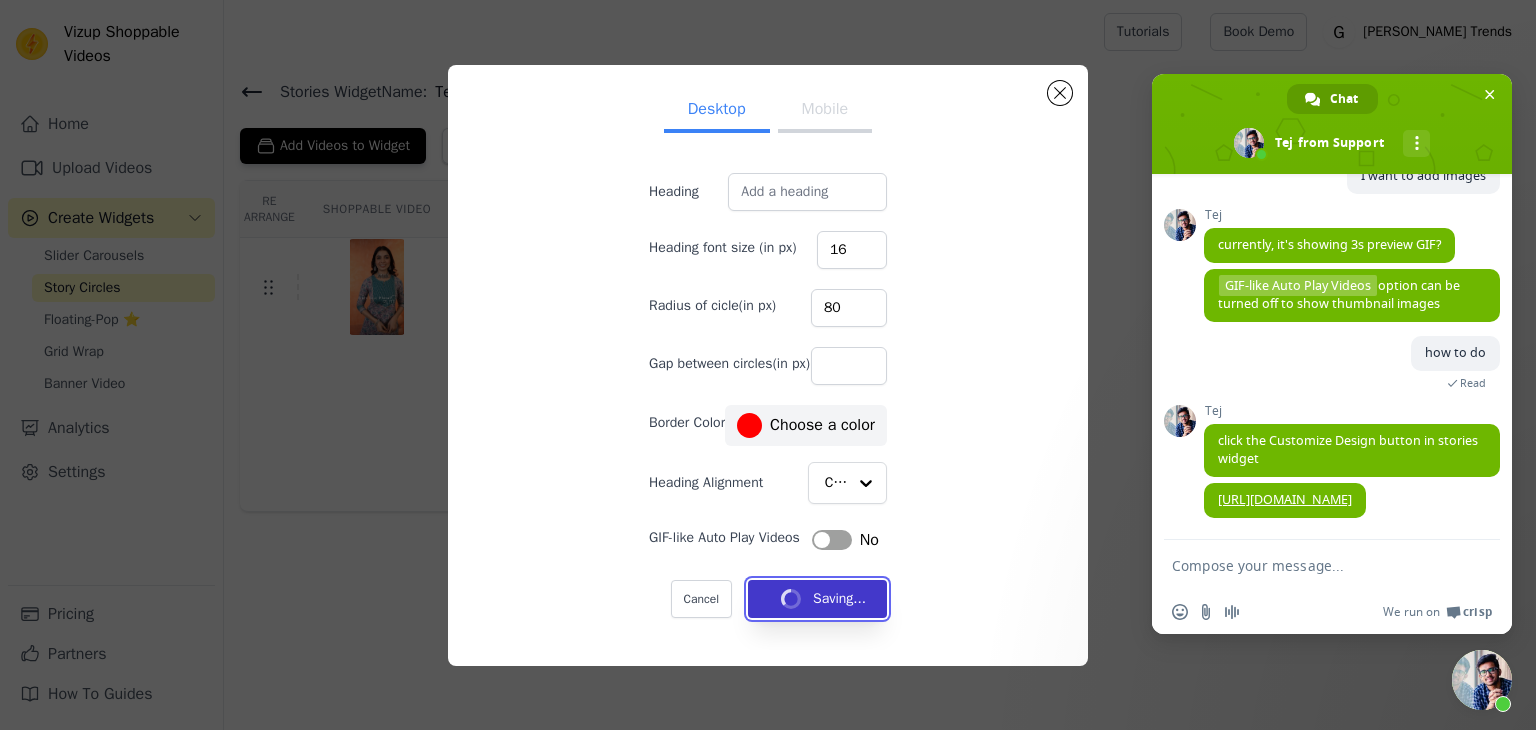 type 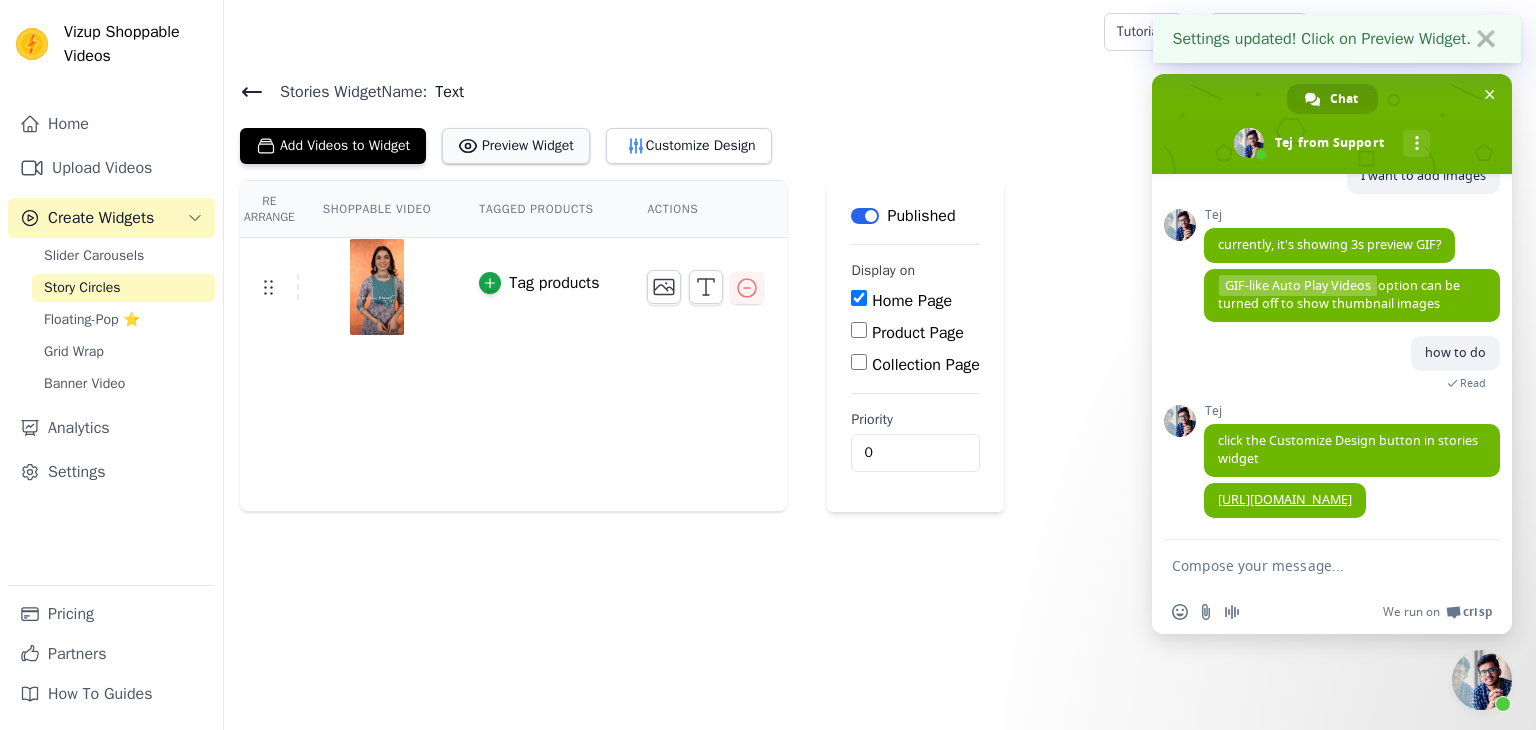 click on "Preview Widget" at bounding box center (516, 146) 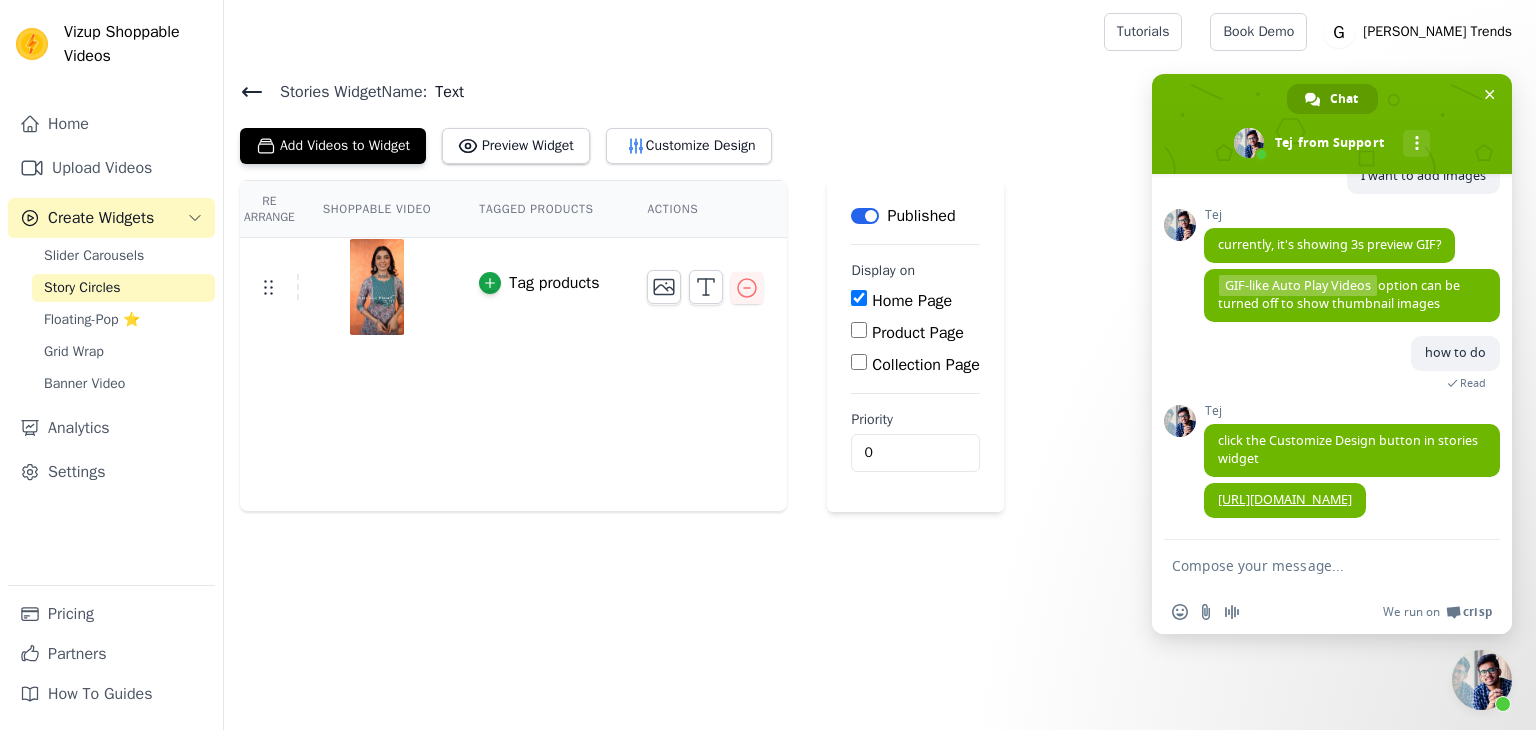 click at bounding box center (1312, 565) 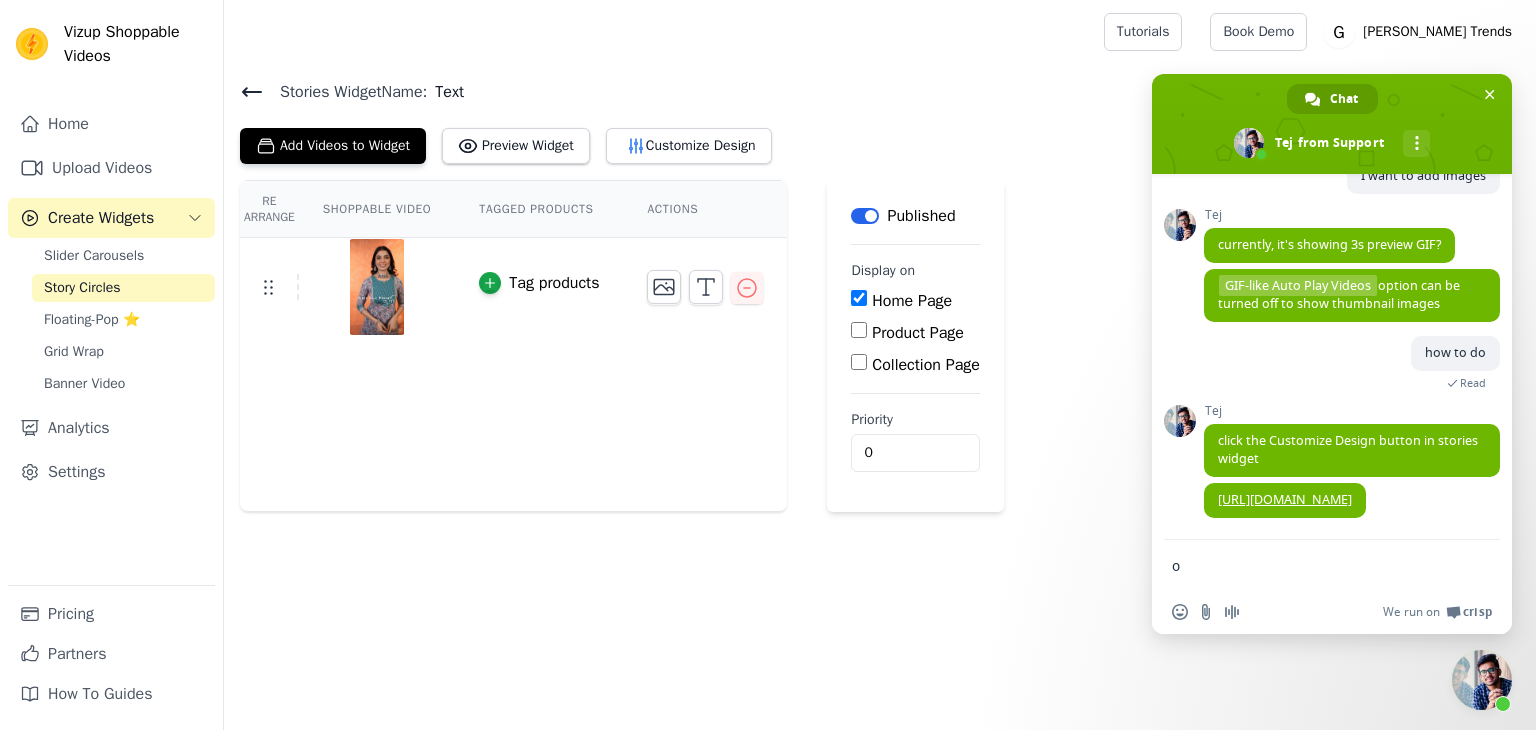 type on "ok" 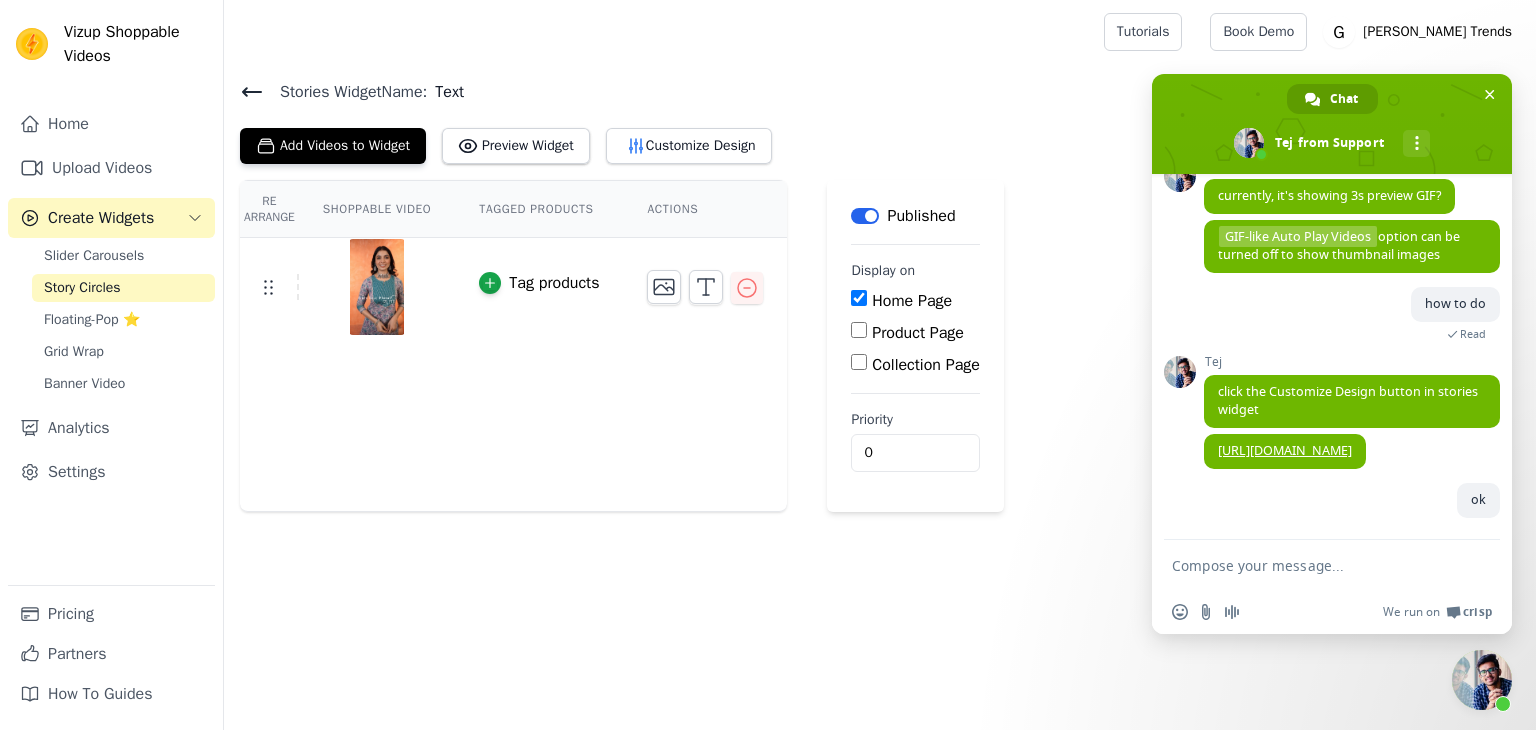 scroll, scrollTop: 682, scrollLeft: 0, axis: vertical 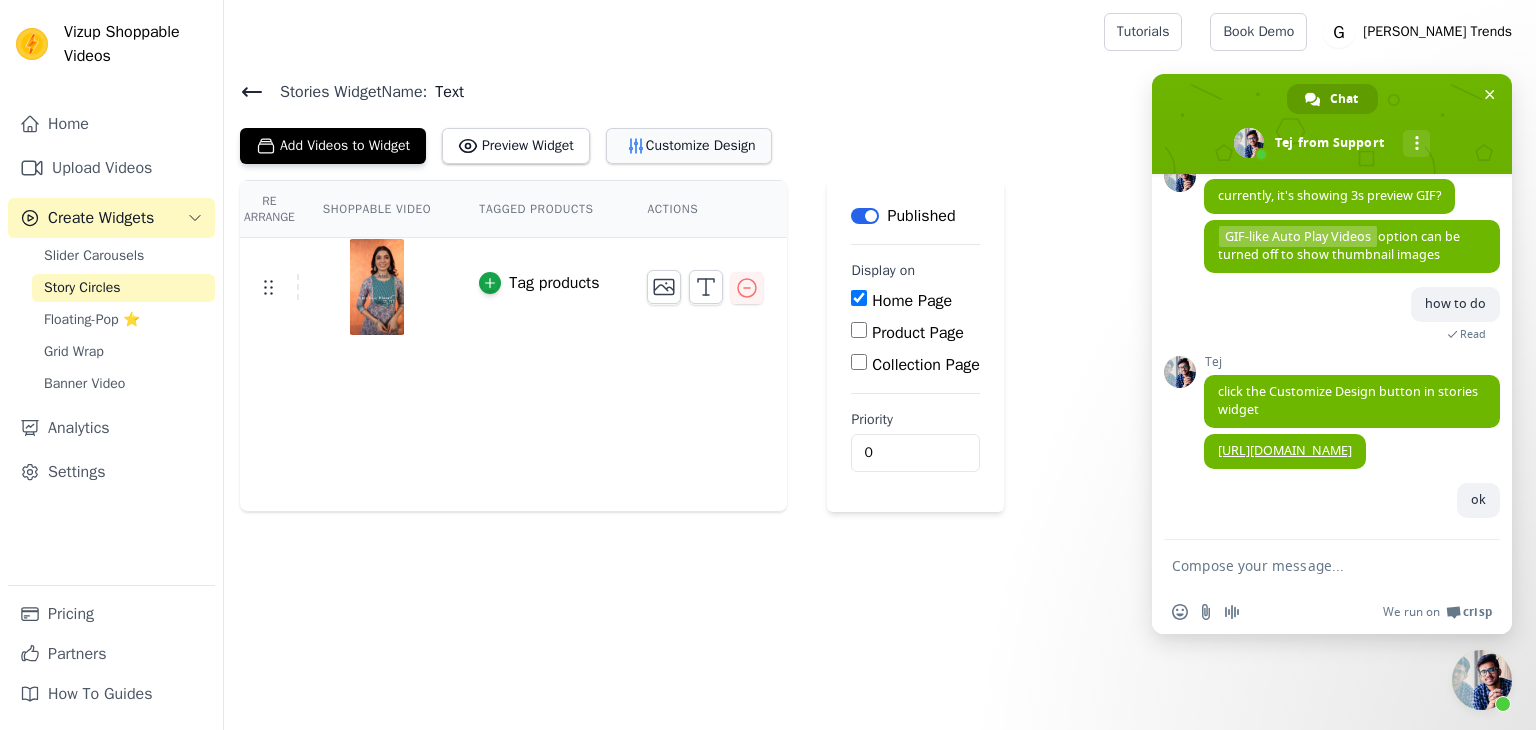 click on "Customize Design" at bounding box center [689, 146] 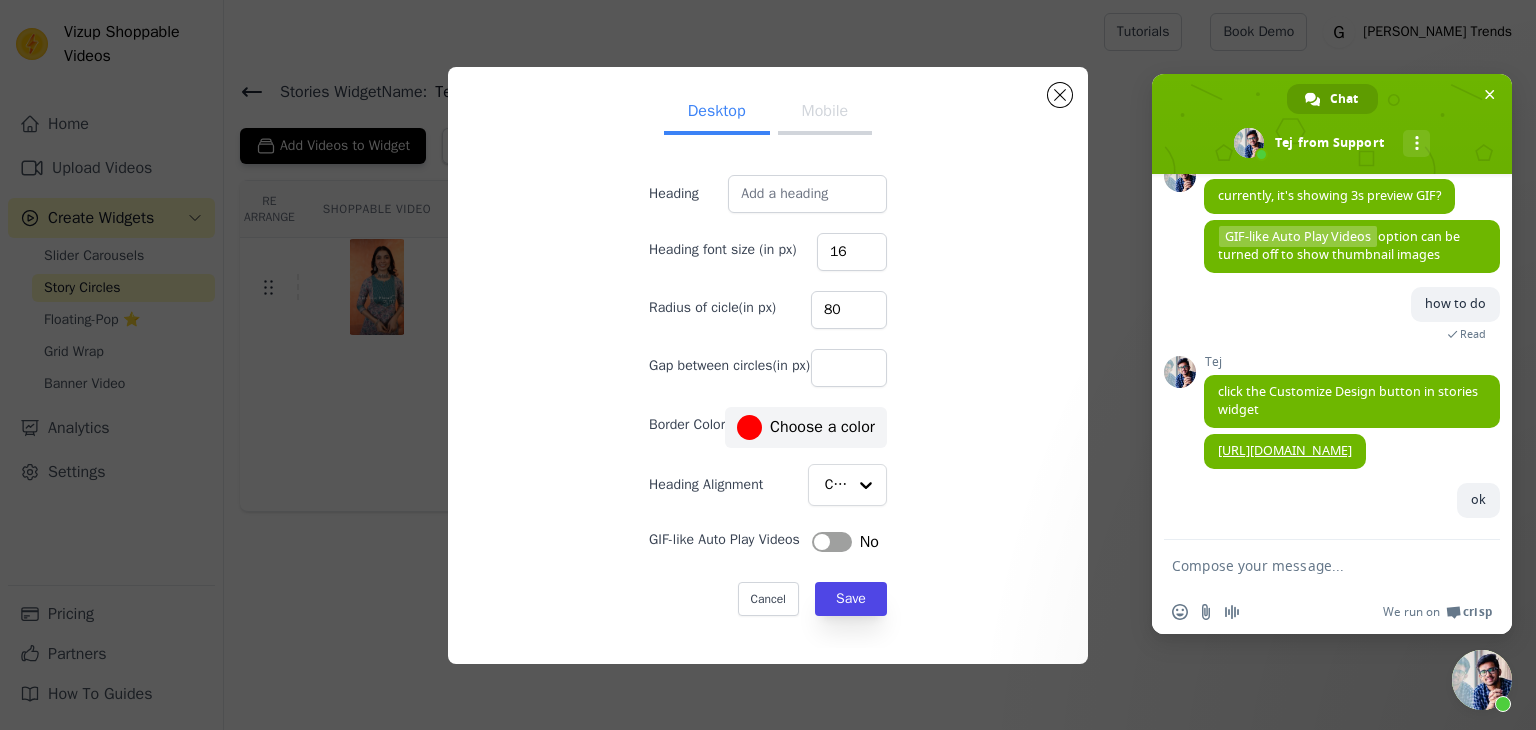 click on "Label" at bounding box center [832, 542] 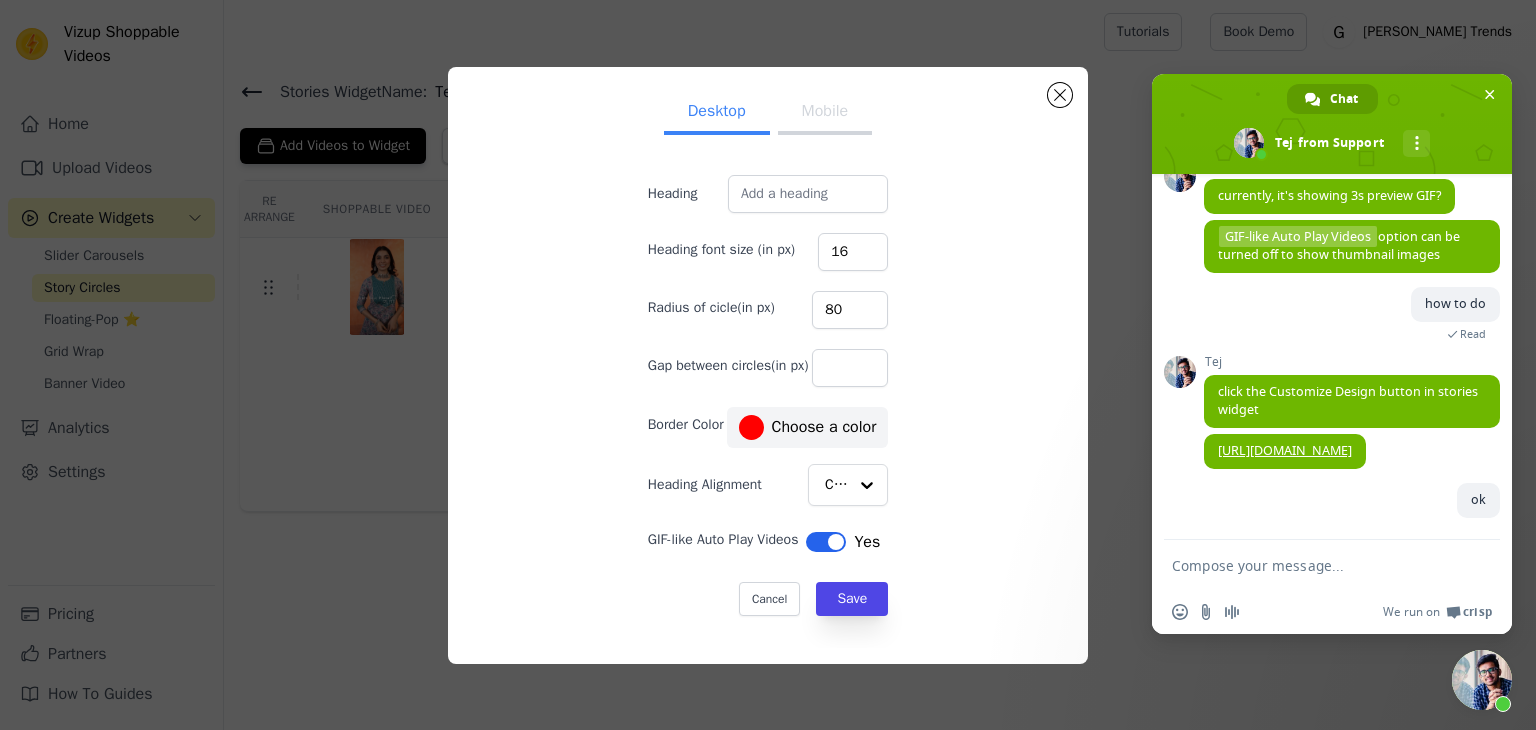 click on "Mobile" at bounding box center [825, 113] 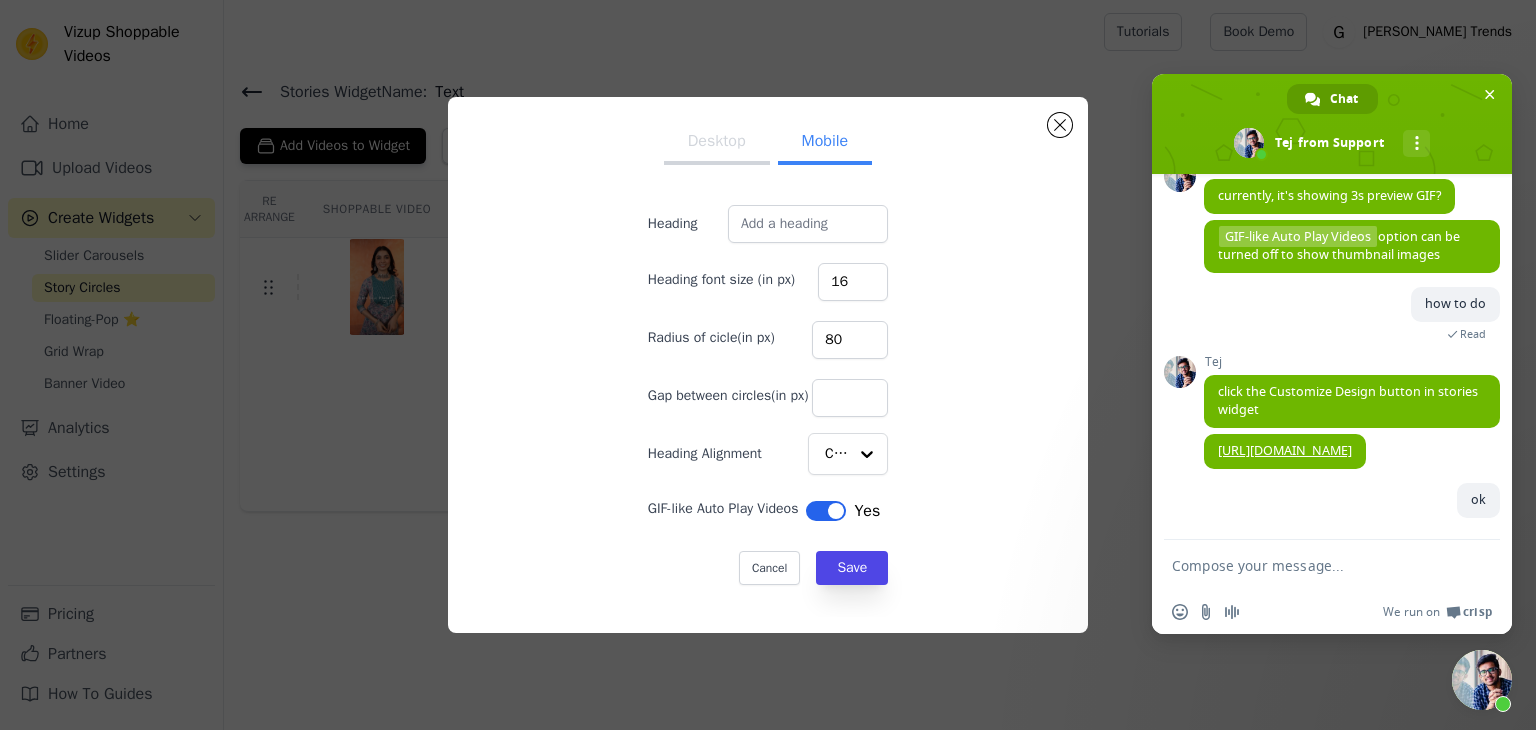 click on "Desktop" at bounding box center [717, 143] 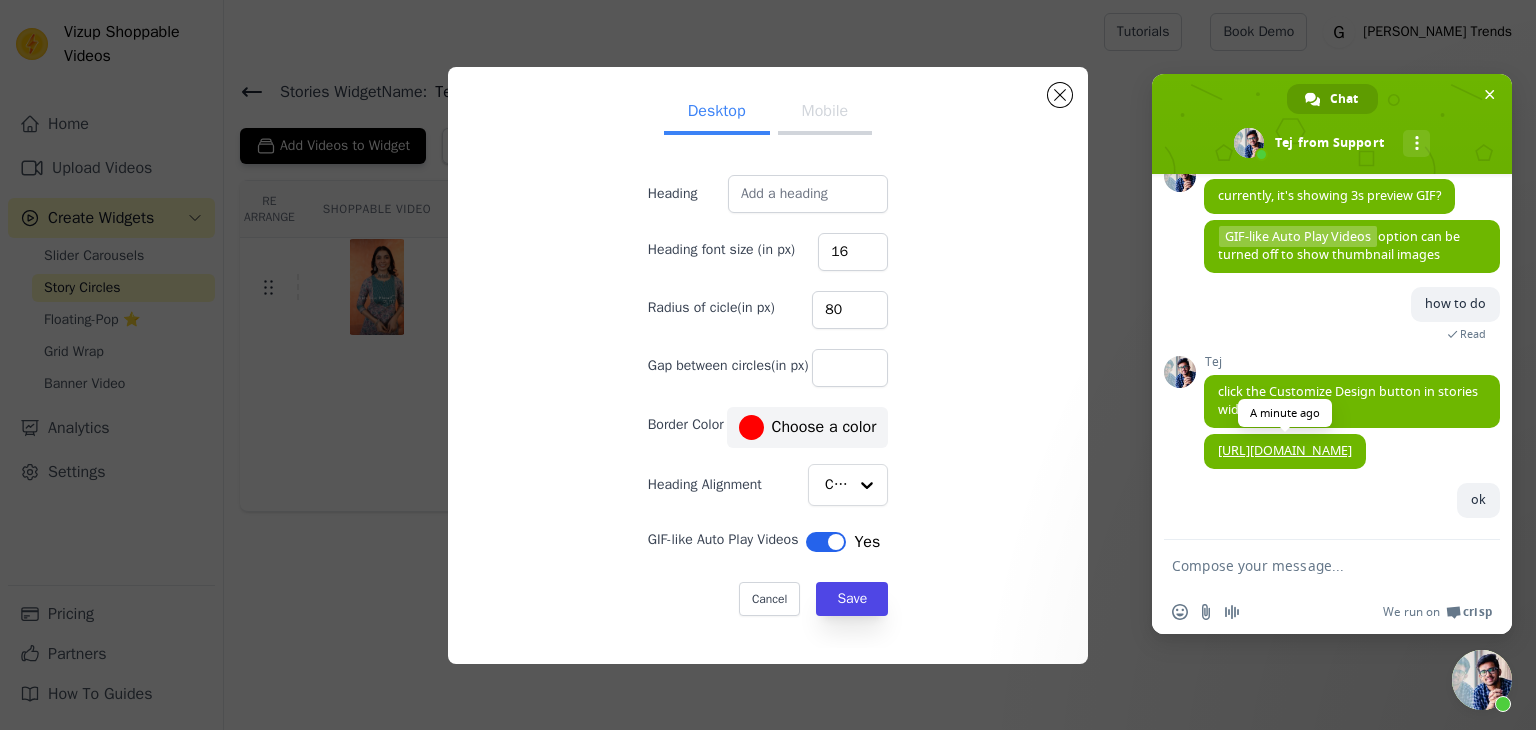 click on "[URL][DOMAIN_NAME]" at bounding box center (1285, 450) 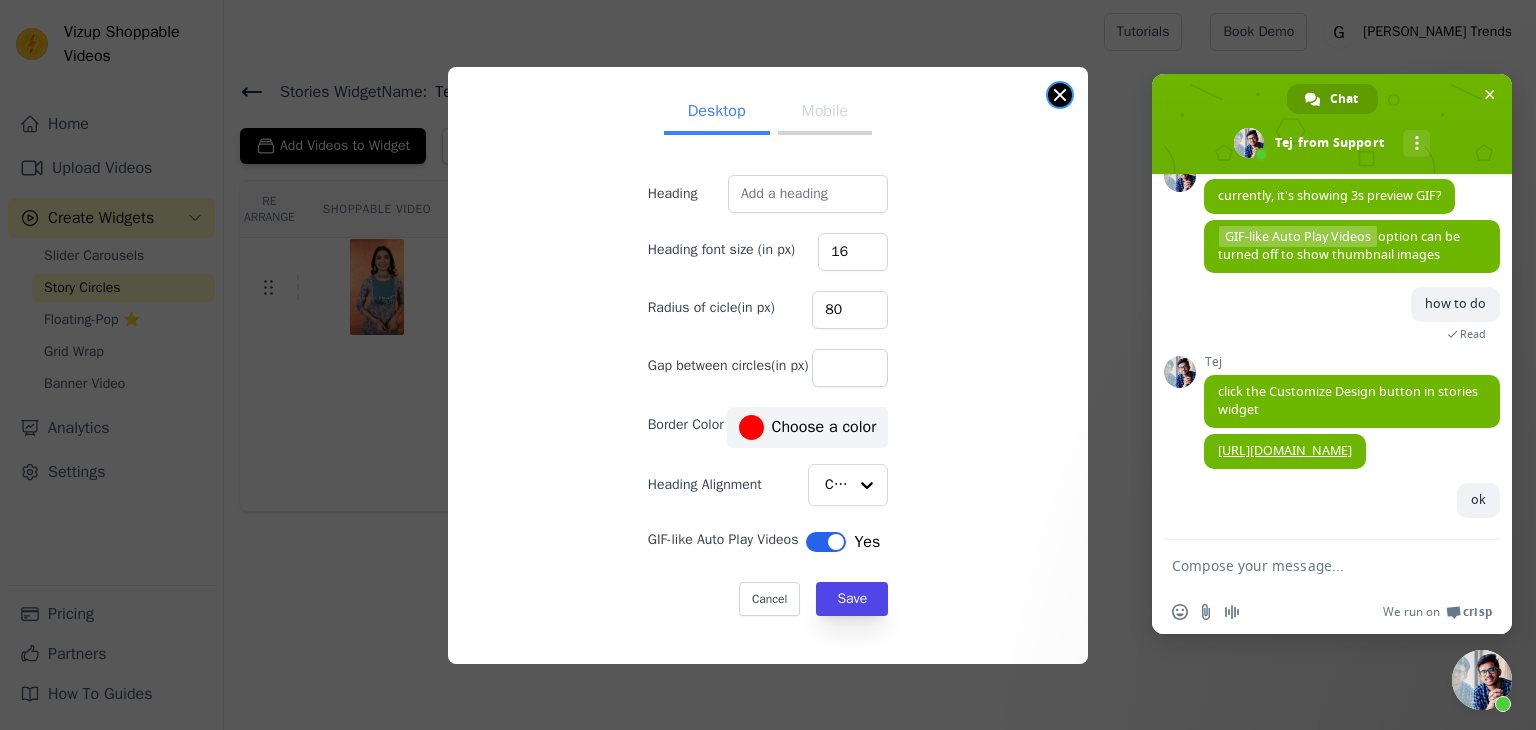 click at bounding box center [1060, 95] 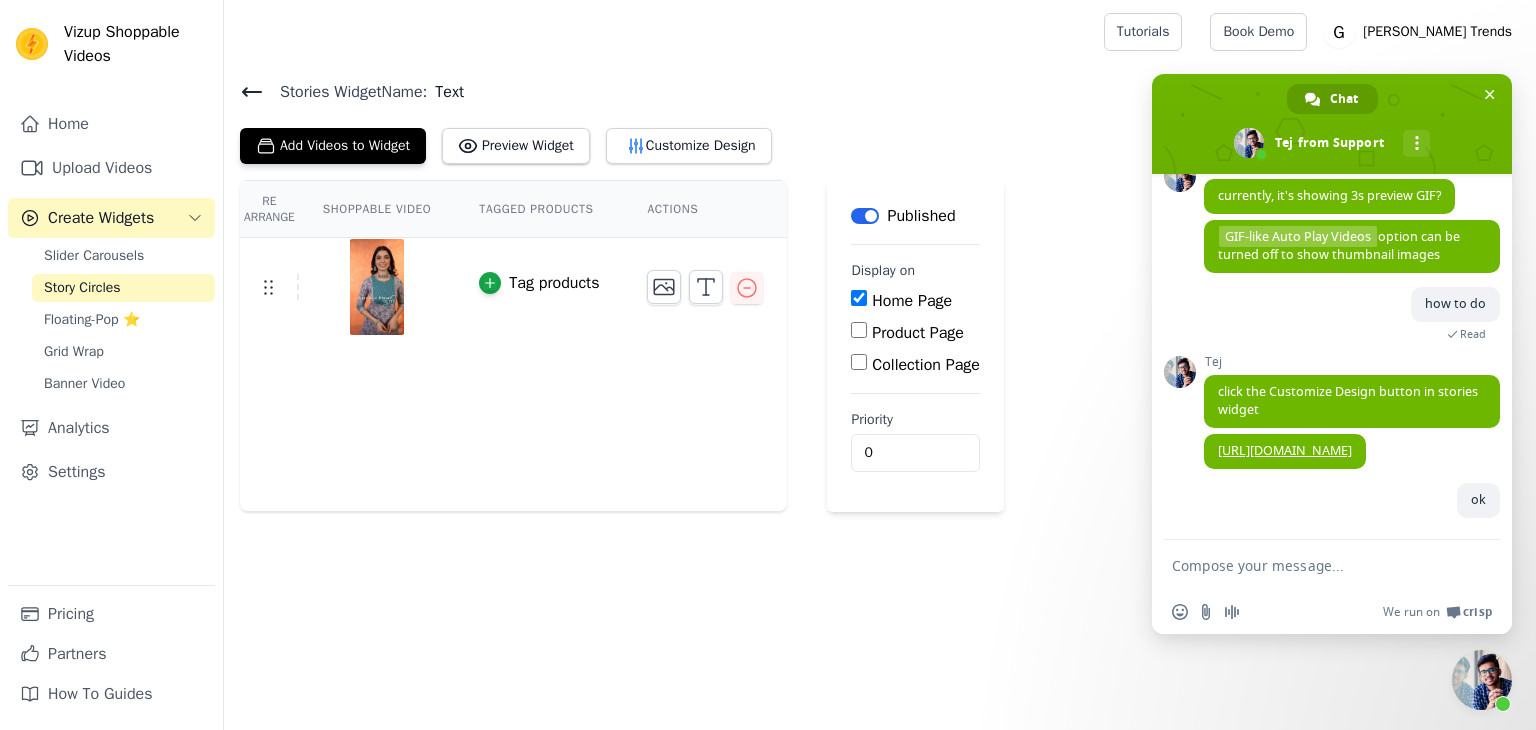click at bounding box center [1312, 565] 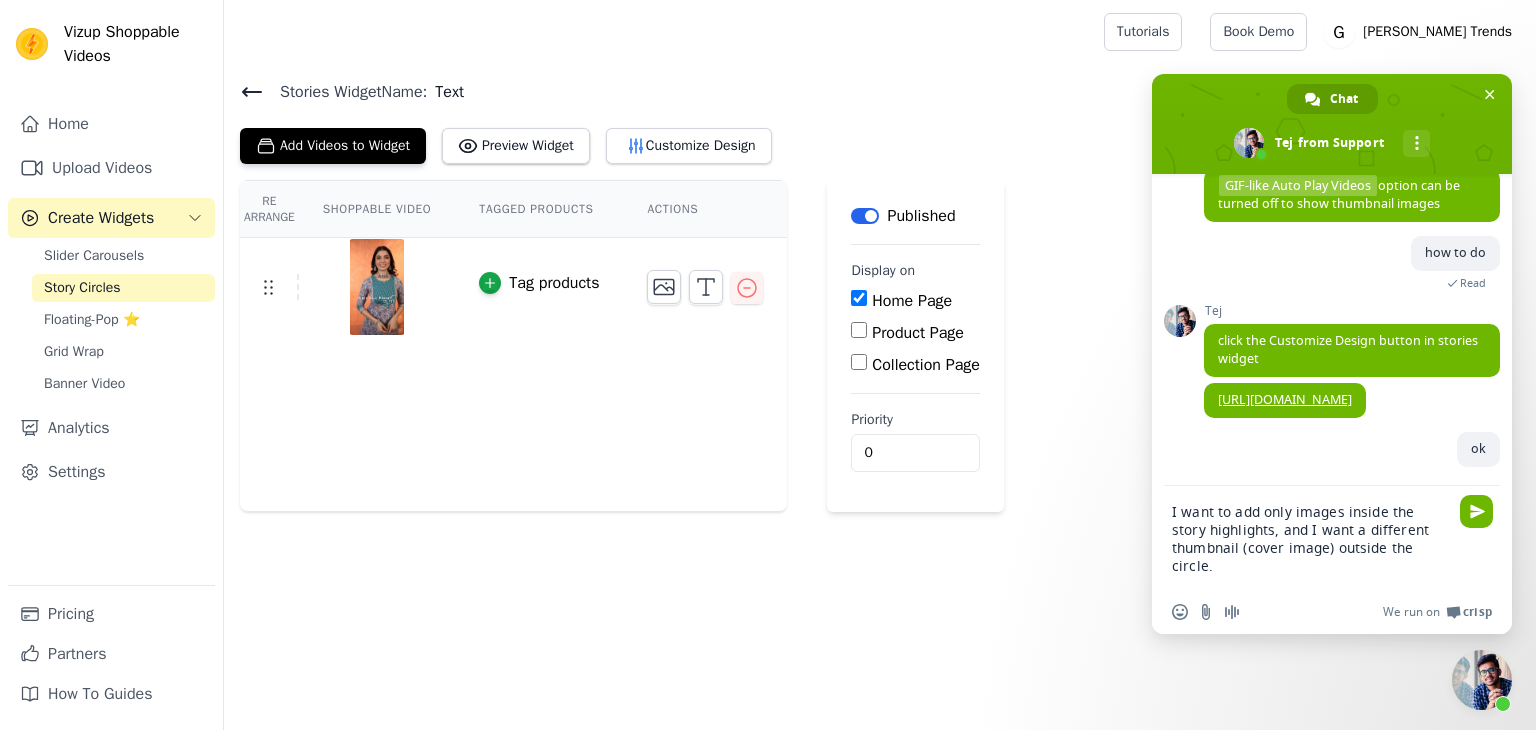 click on "I want to add only images inside the story highlights, and I want a different thumbnail (cover image) outside the circle." at bounding box center [1312, 538] 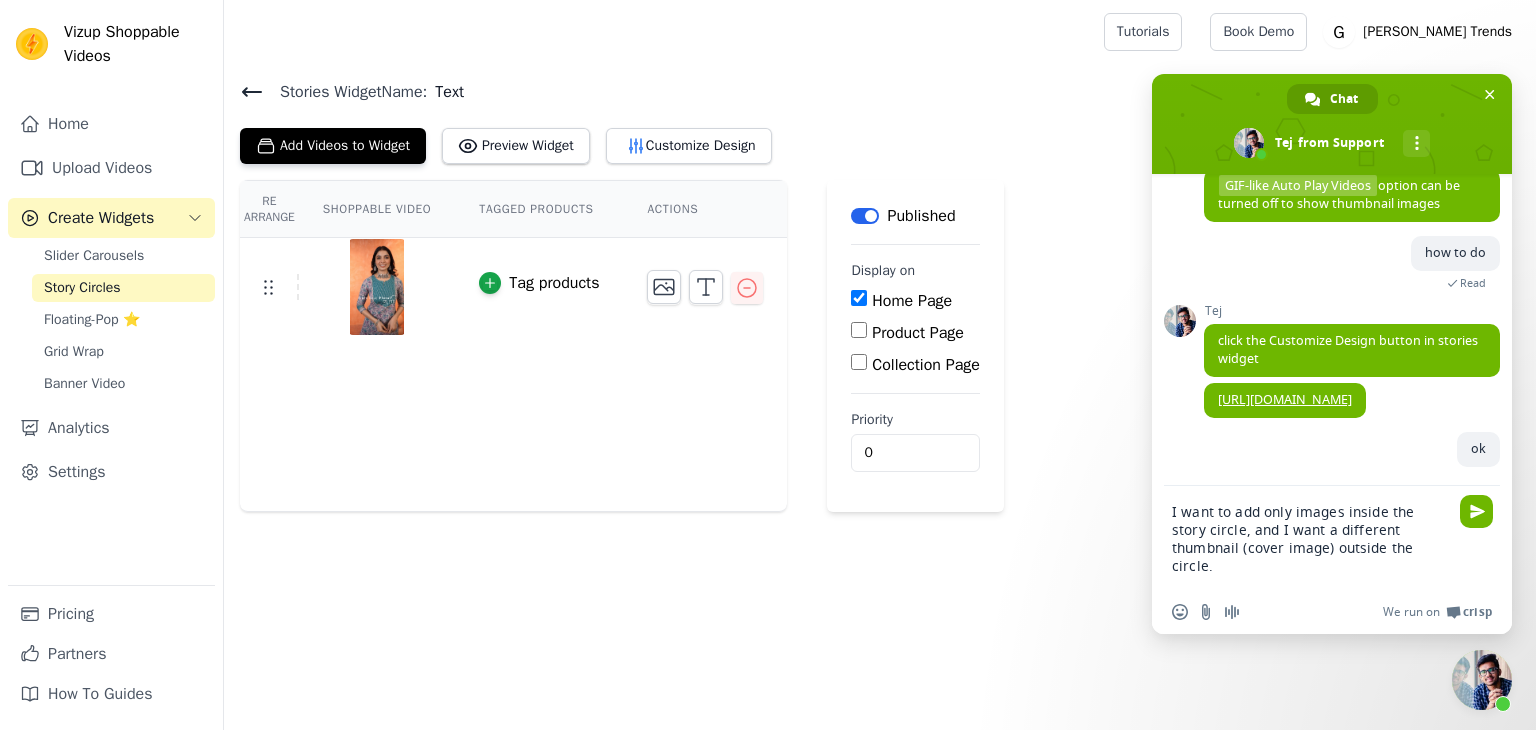 type on "I want to add only images inside the story circles, and I want a different thumbnail (cover image) outside the circle." 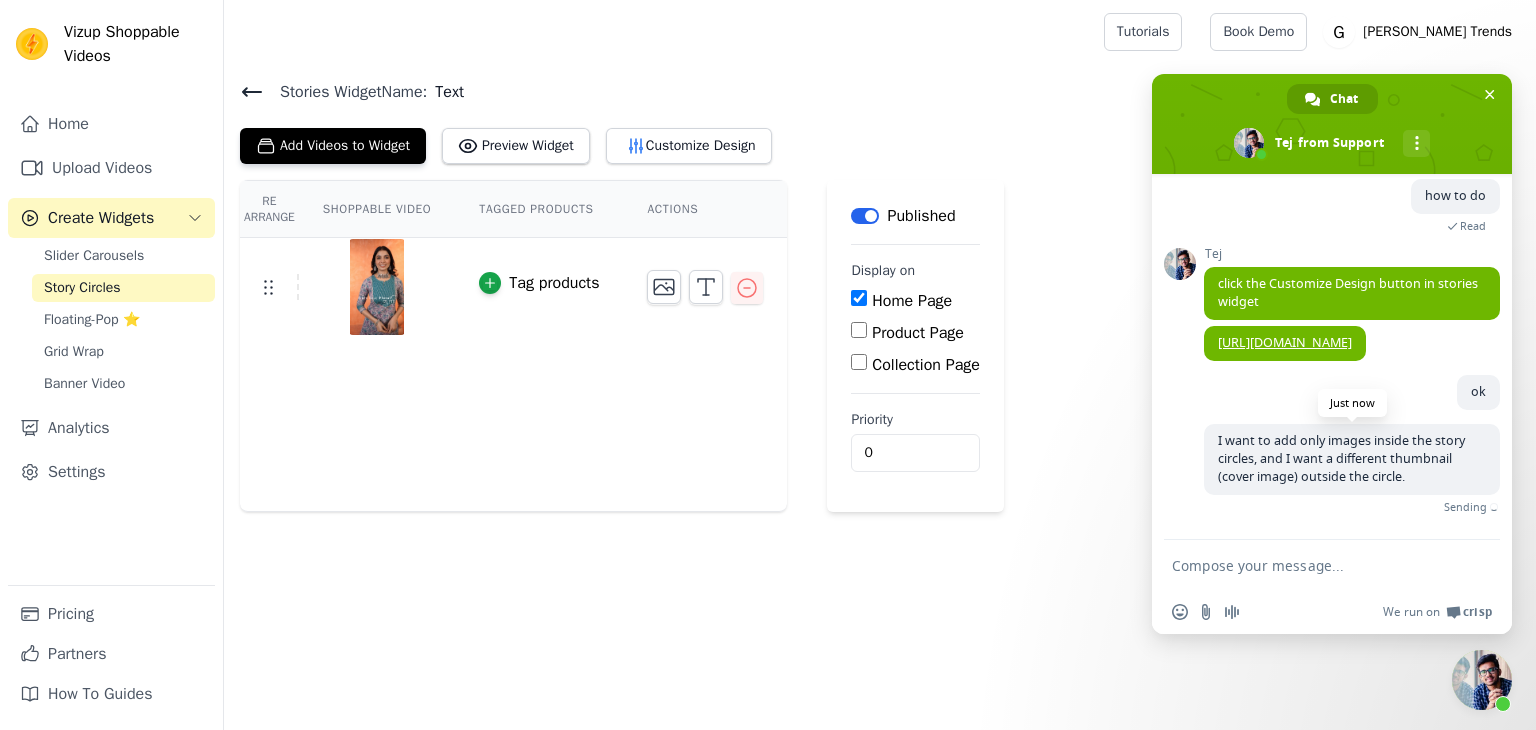 scroll, scrollTop: 761, scrollLeft: 0, axis: vertical 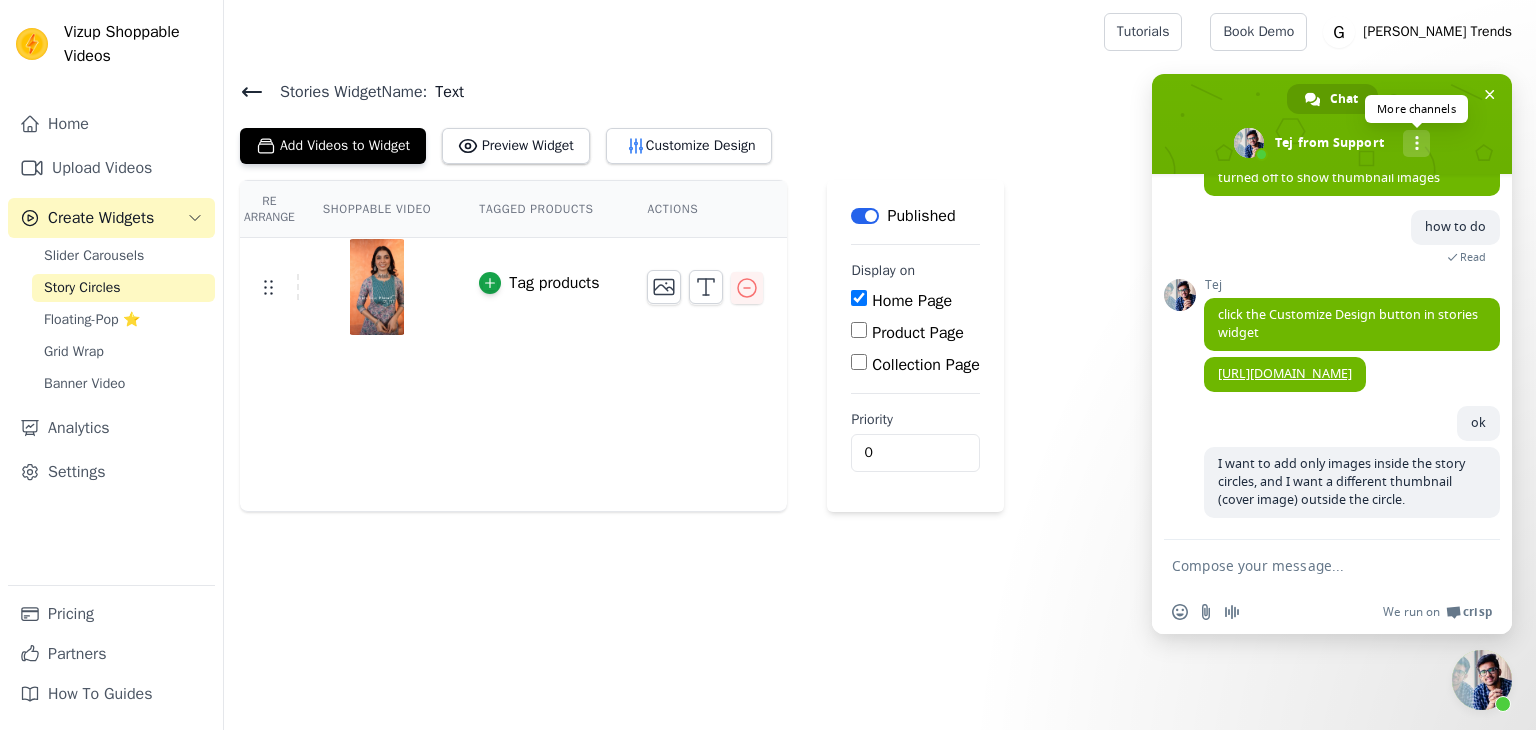 click on "More channels" at bounding box center (1416, 143) 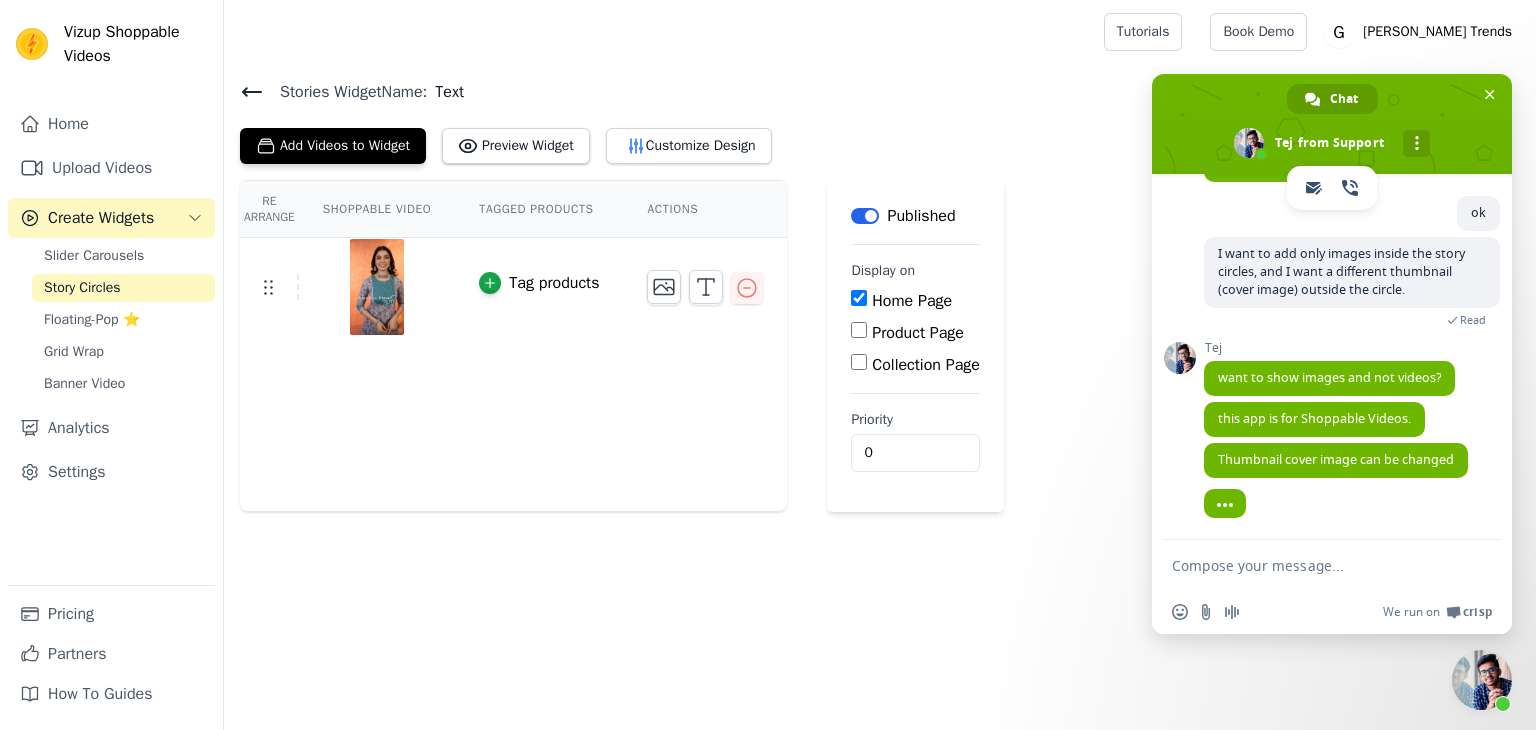 scroll, scrollTop: 955, scrollLeft: 0, axis: vertical 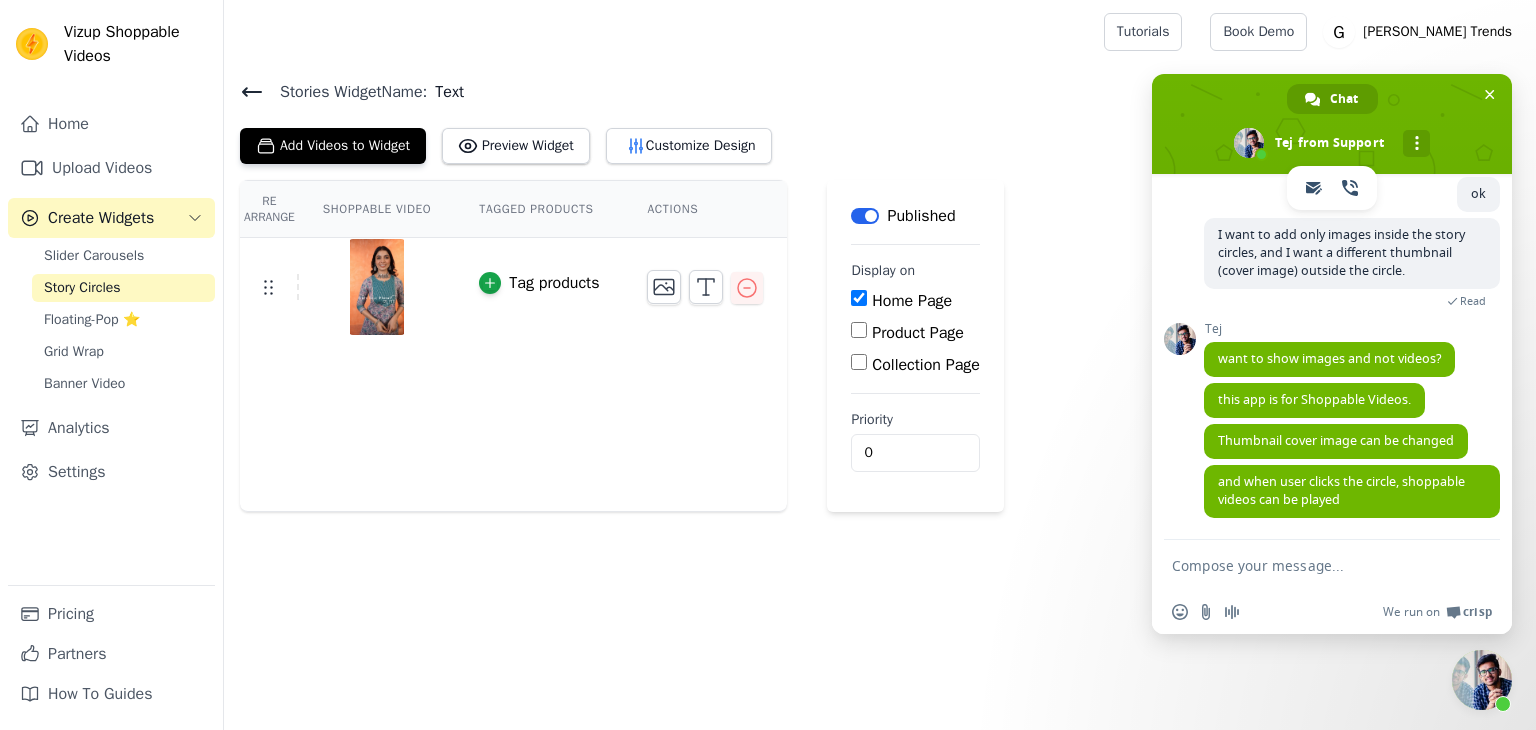 click at bounding box center [1312, 565] 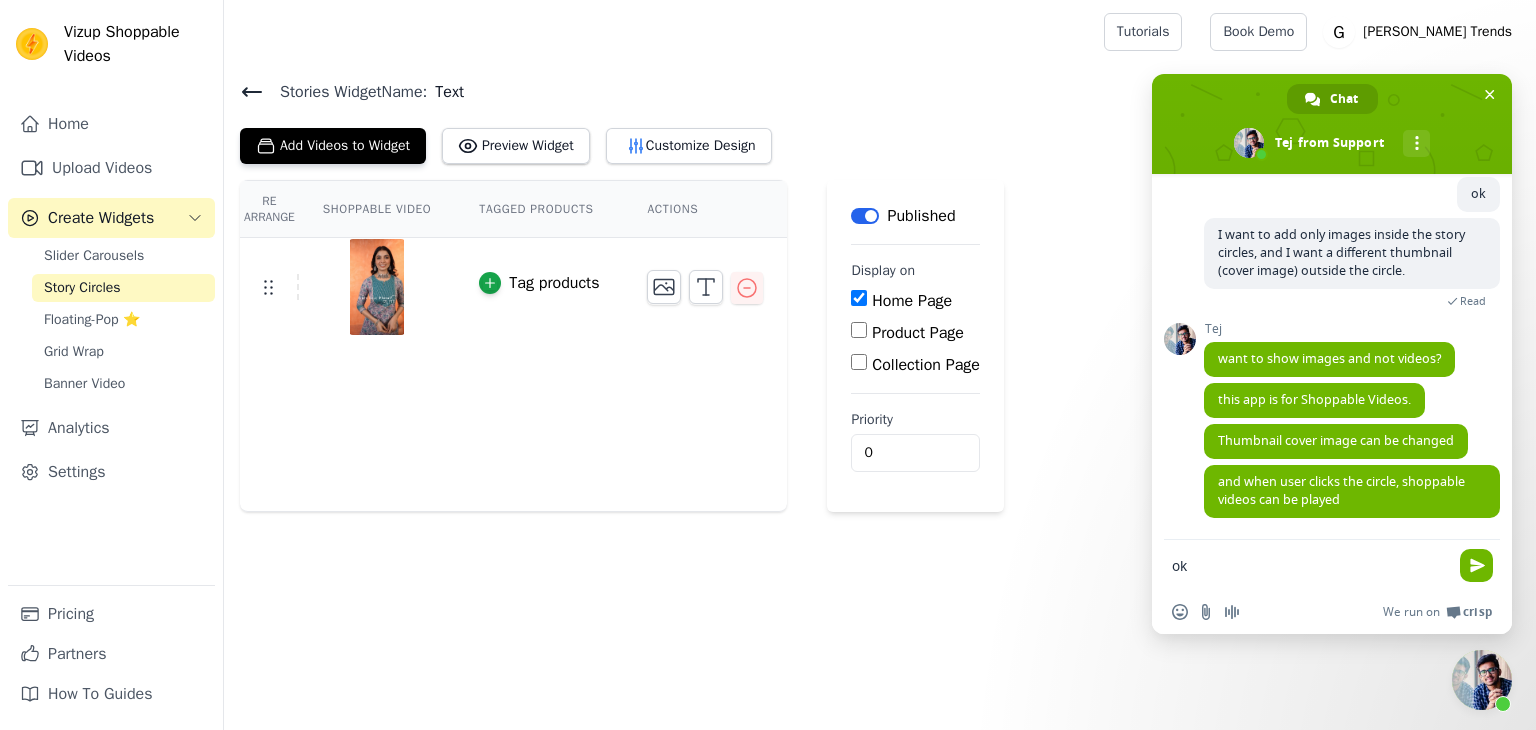 type on "ok" 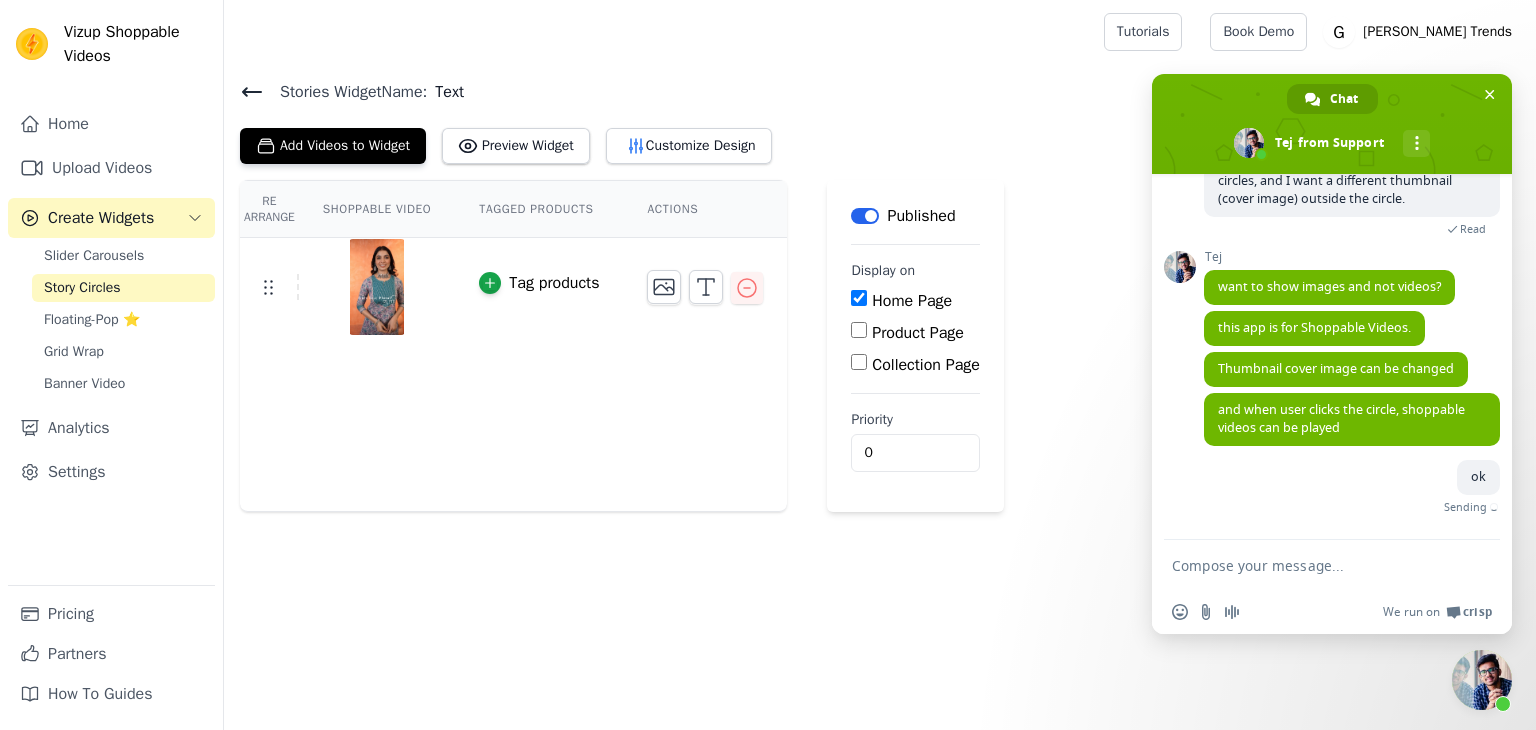 scroll, scrollTop: 1025, scrollLeft: 0, axis: vertical 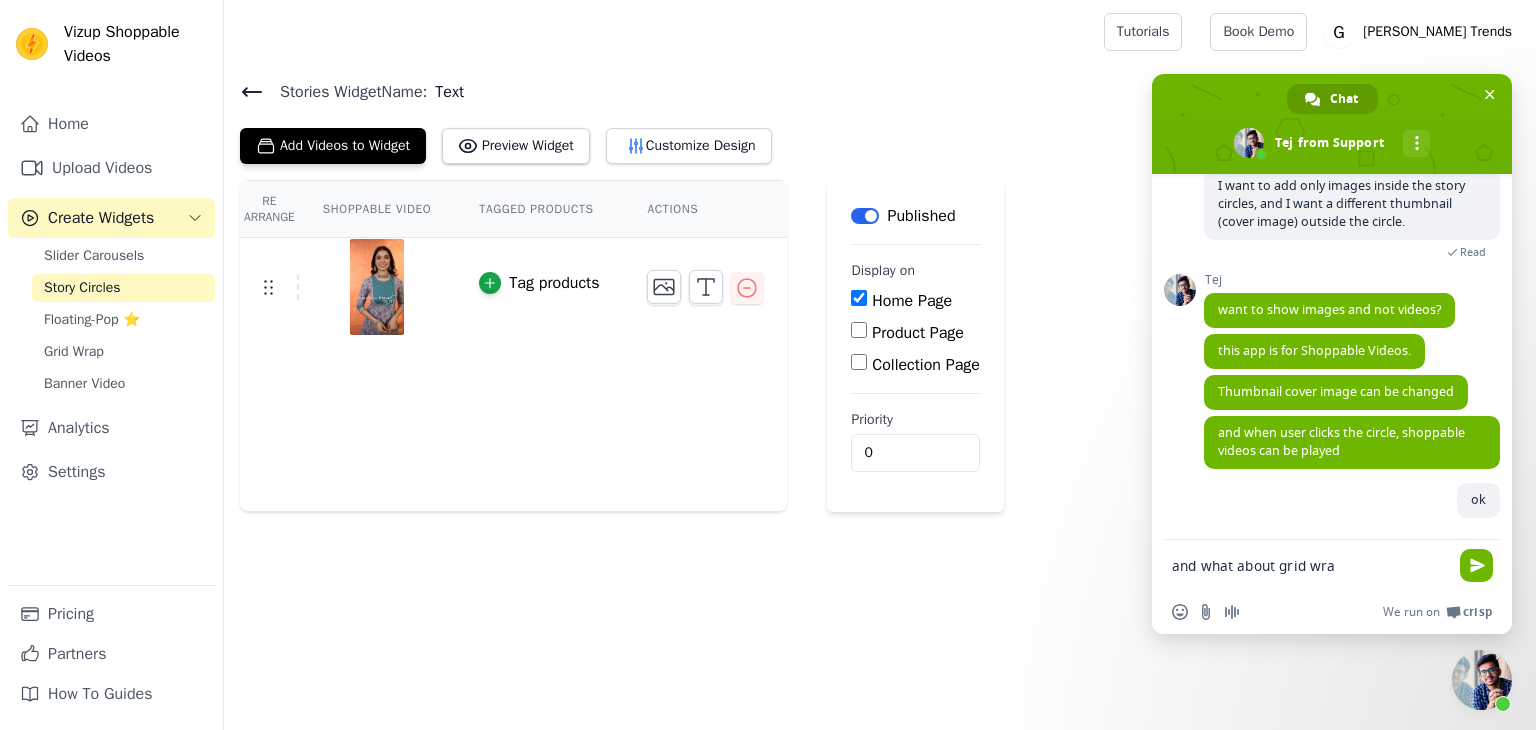 type on "and what about grid wrap" 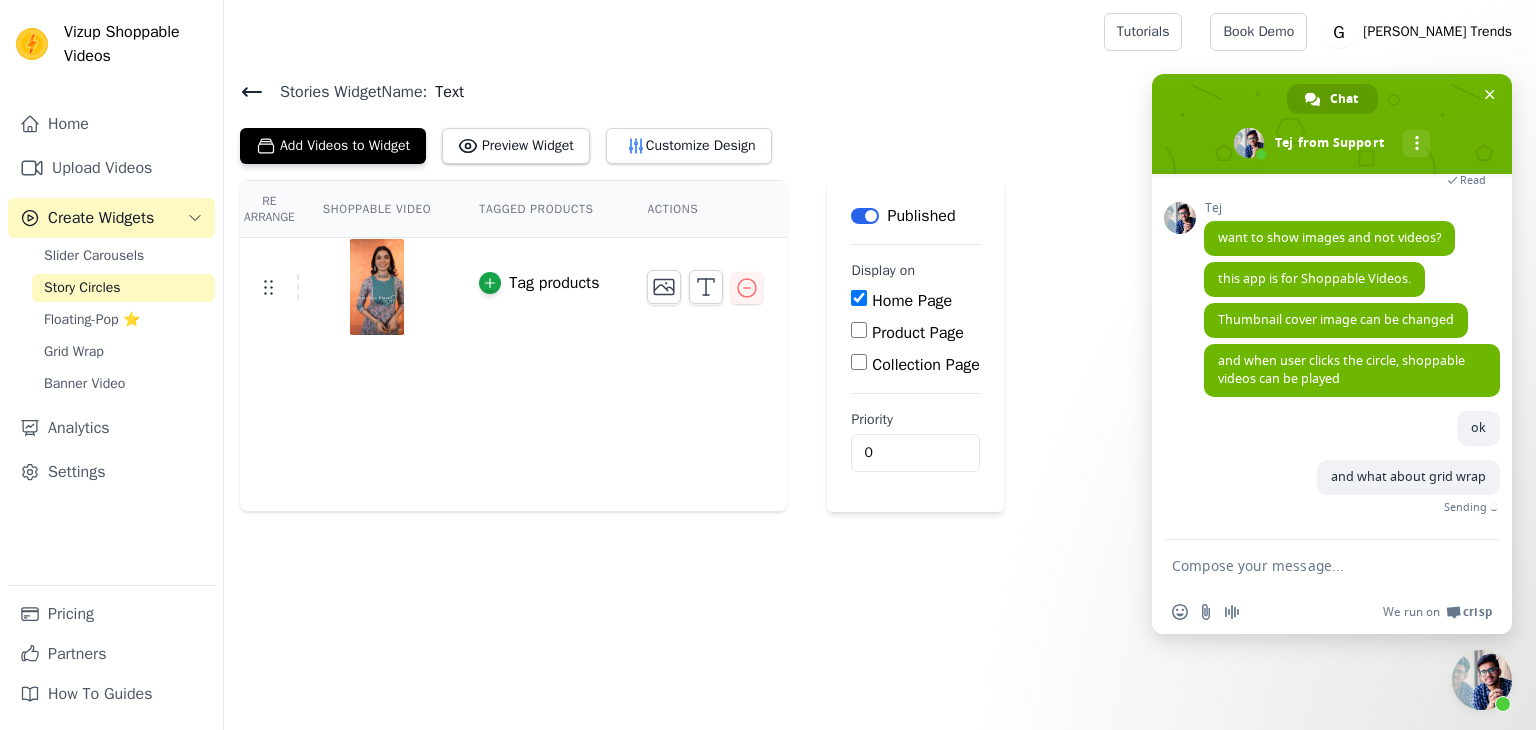 scroll, scrollTop: 1067, scrollLeft: 0, axis: vertical 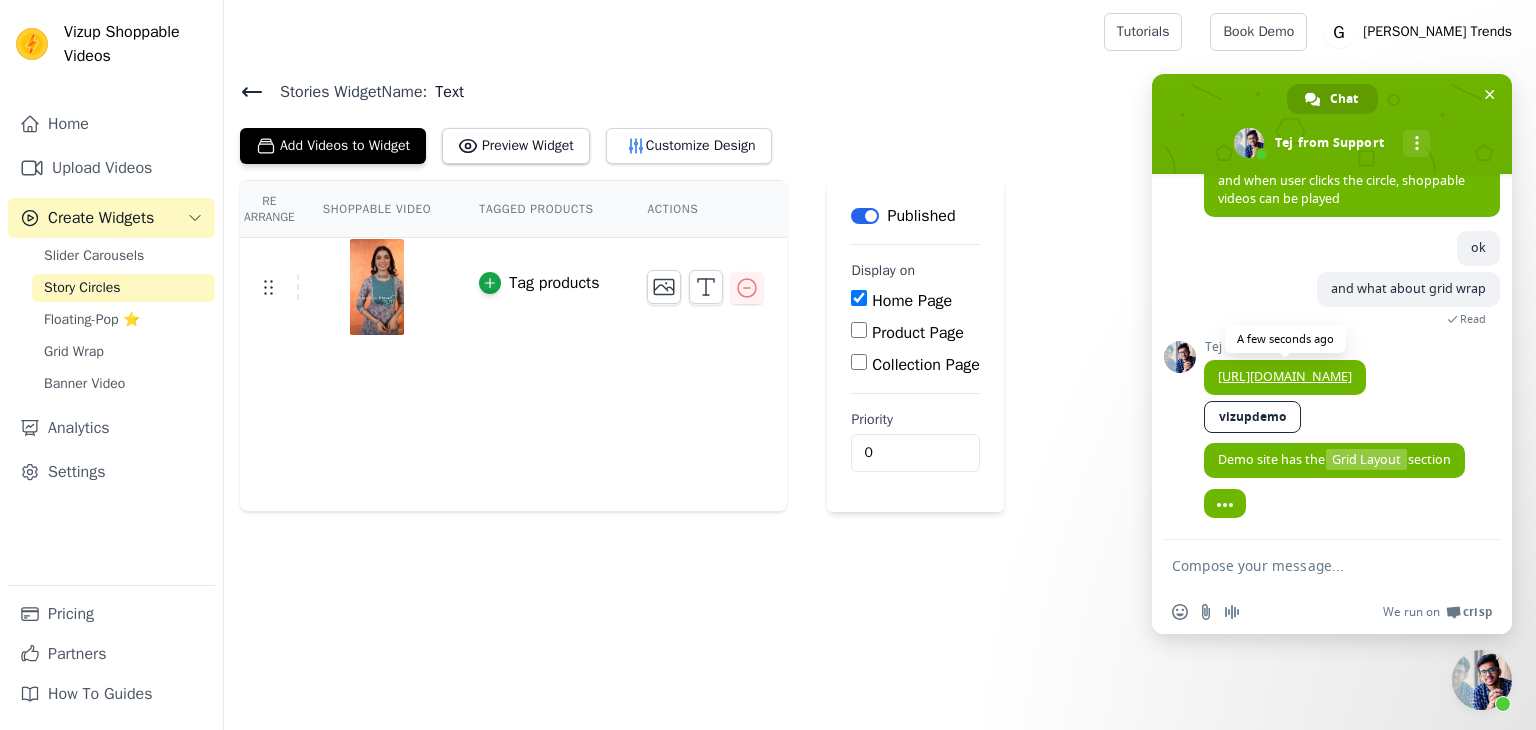 click on "[URL][DOMAIN_NAME]" at bounding box center [1285, 376] 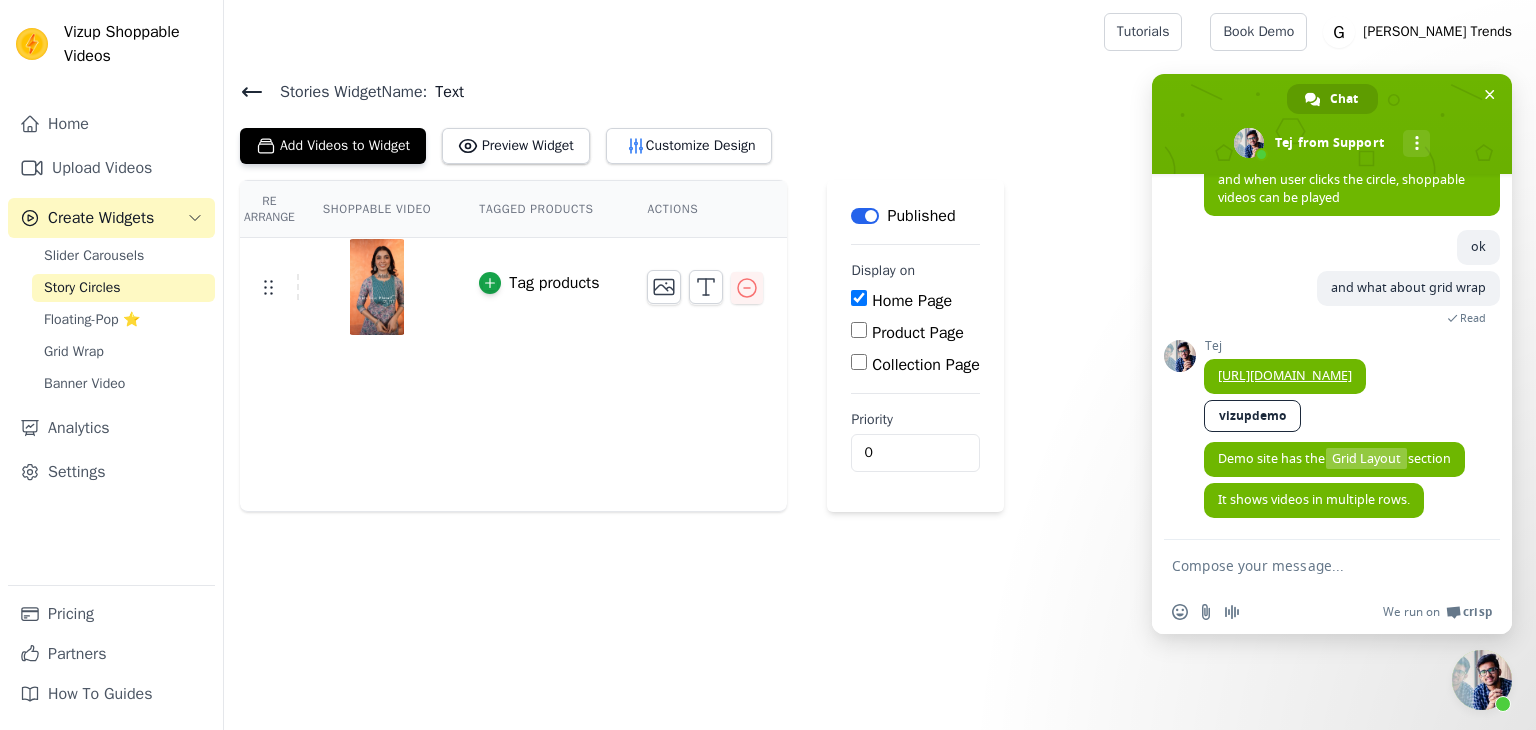 scroll, scrollTop: 1393, scrollLeft: 0, axis: vertical 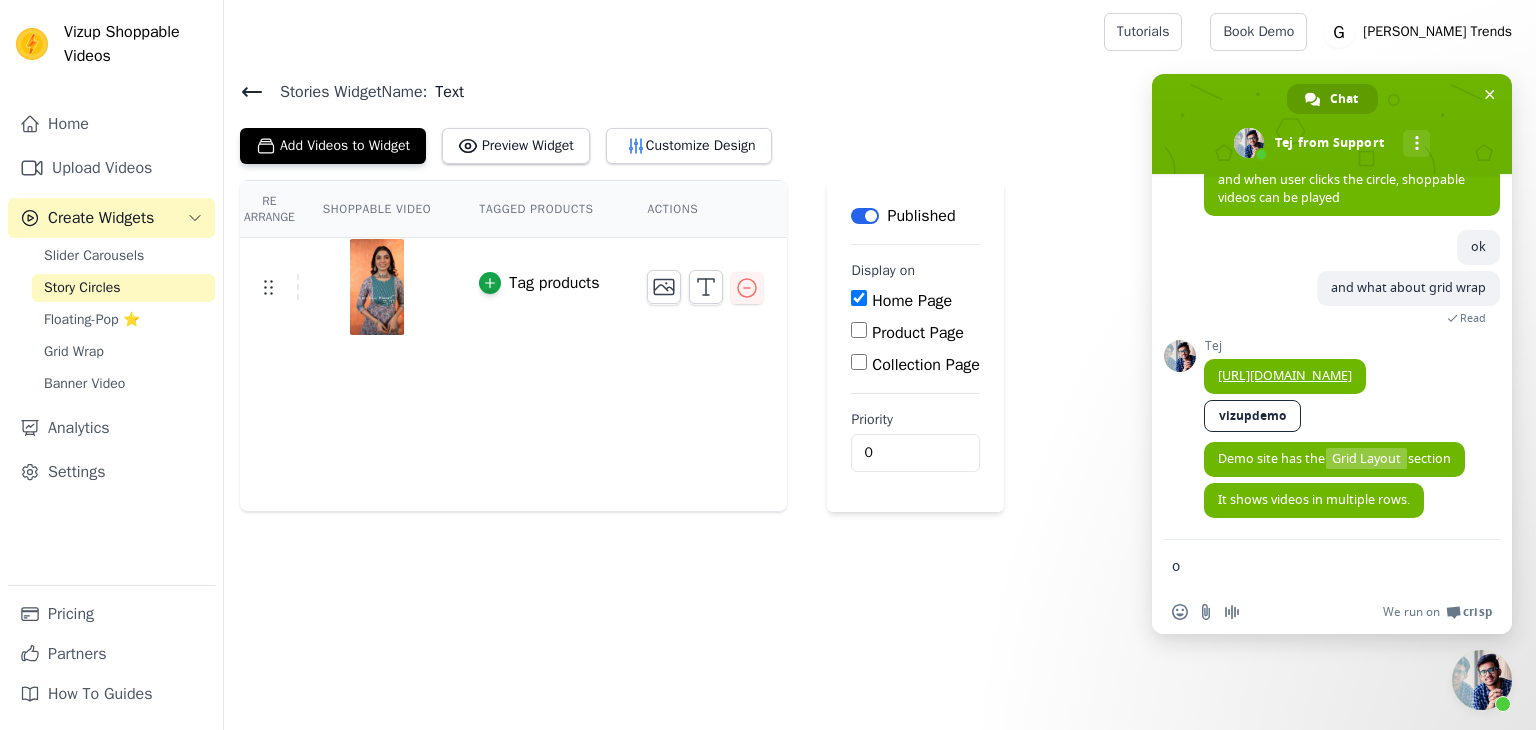 type on "ok" 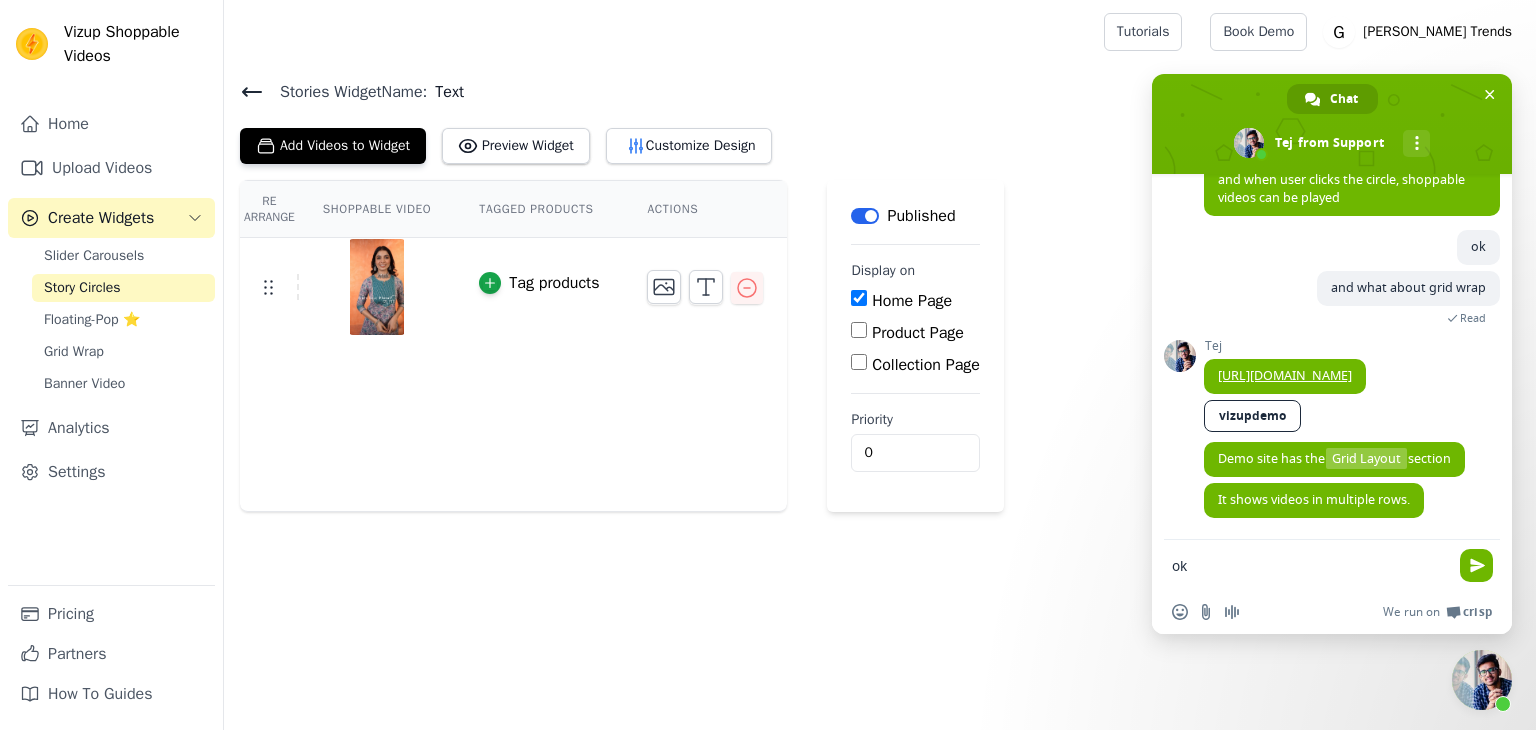 type 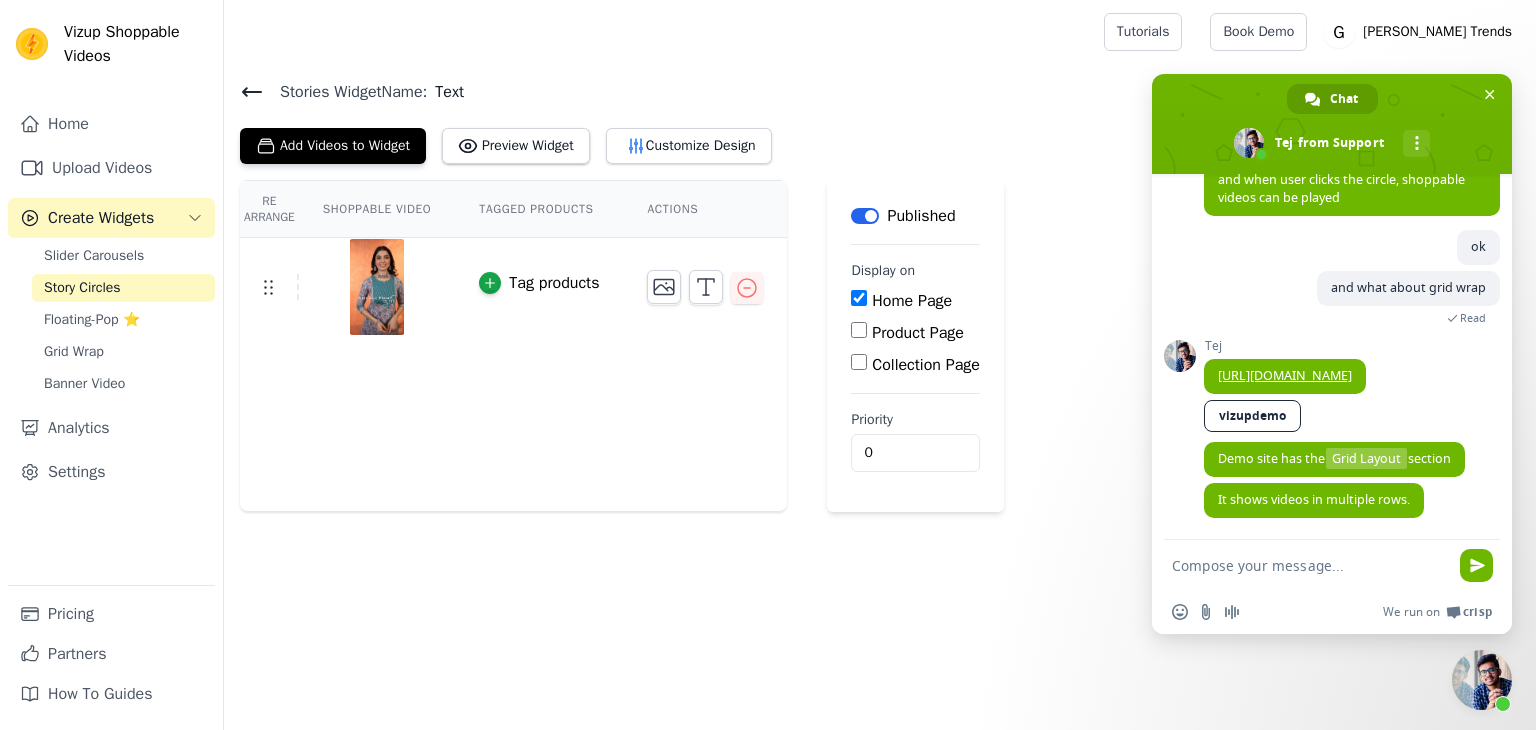 scroll, scrollTop: 1466, scrollLeft: 0, axis: vertical 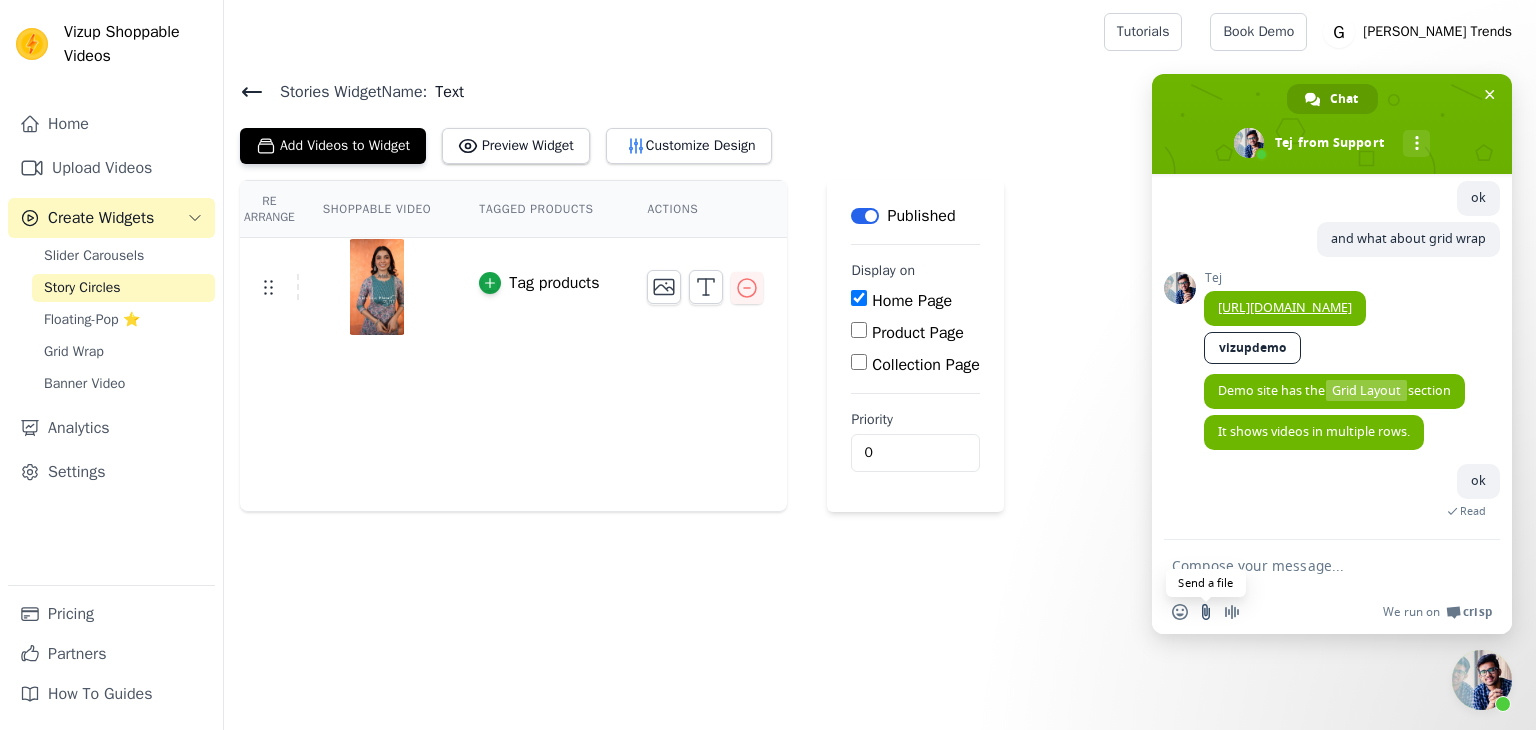 click at bounding box center (1206, 612) 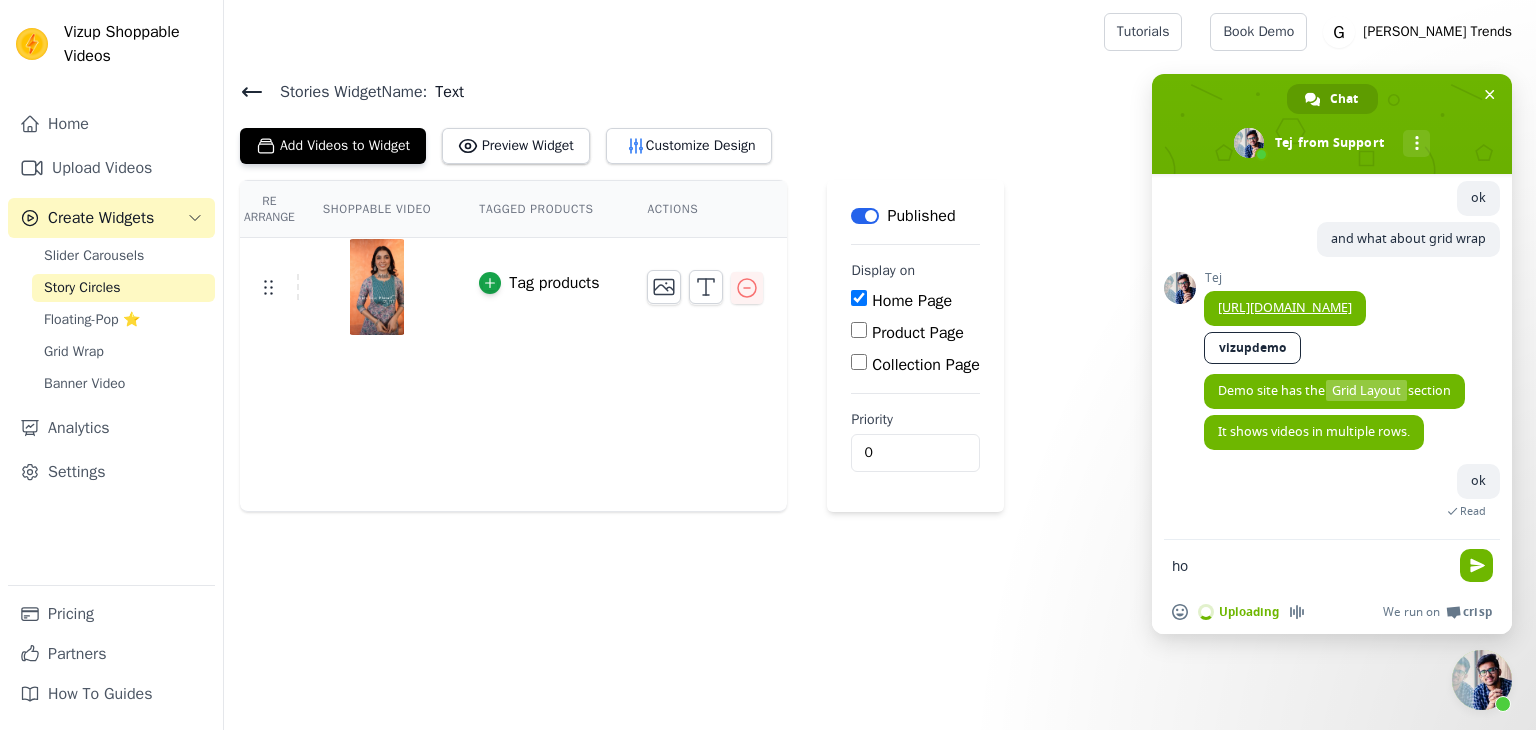 type on "h" 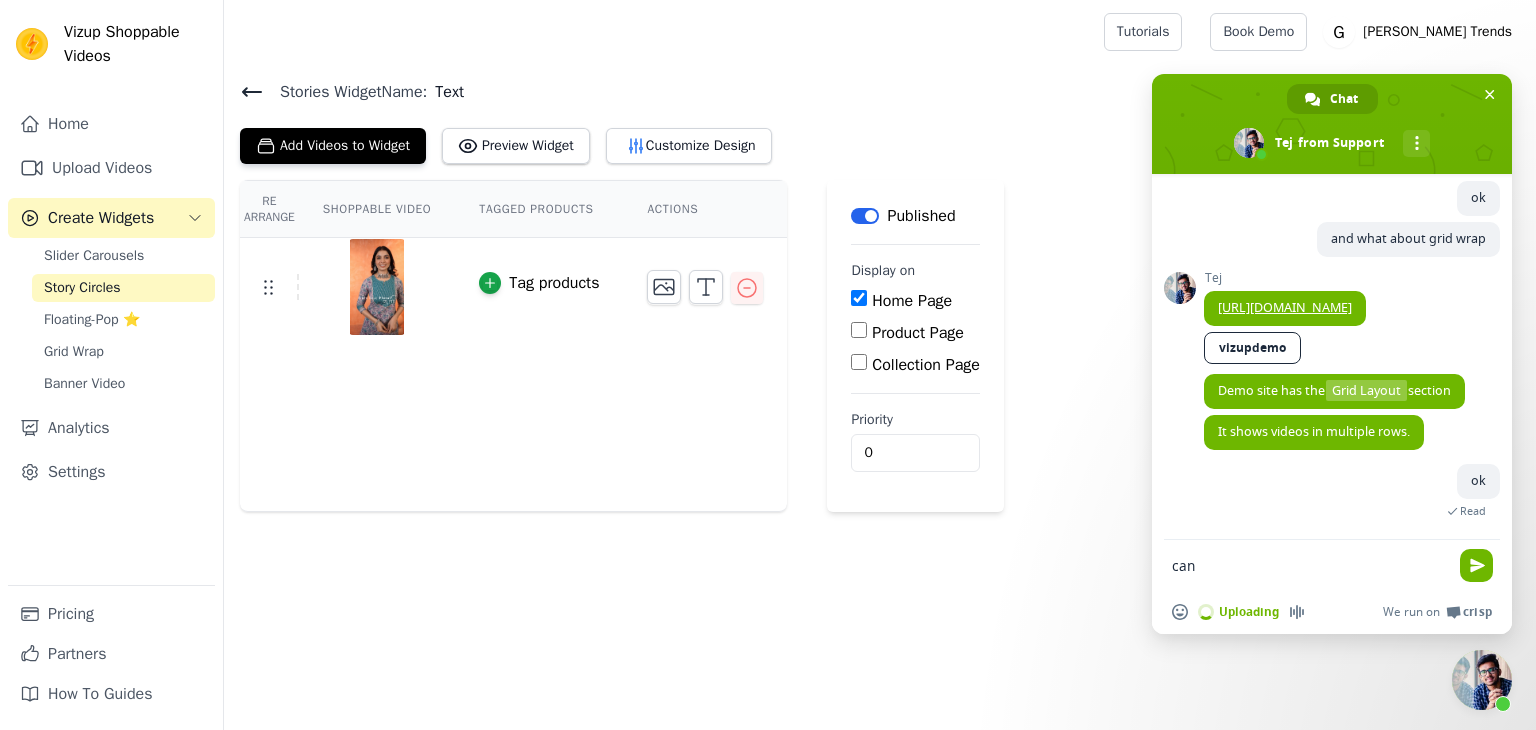 type on "can" 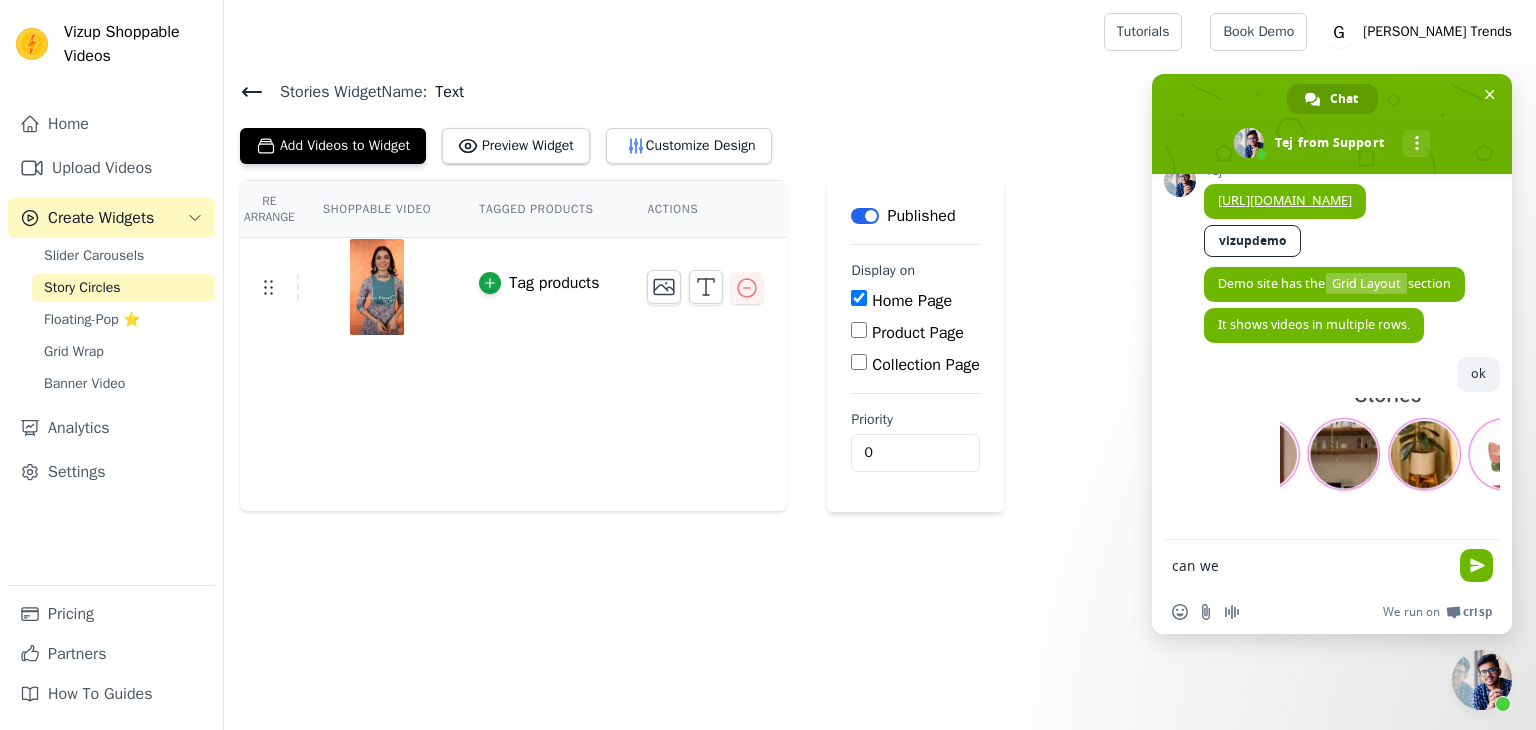 scroll, scrollTop: 1569, scrollLeft: 0, axis: vertical 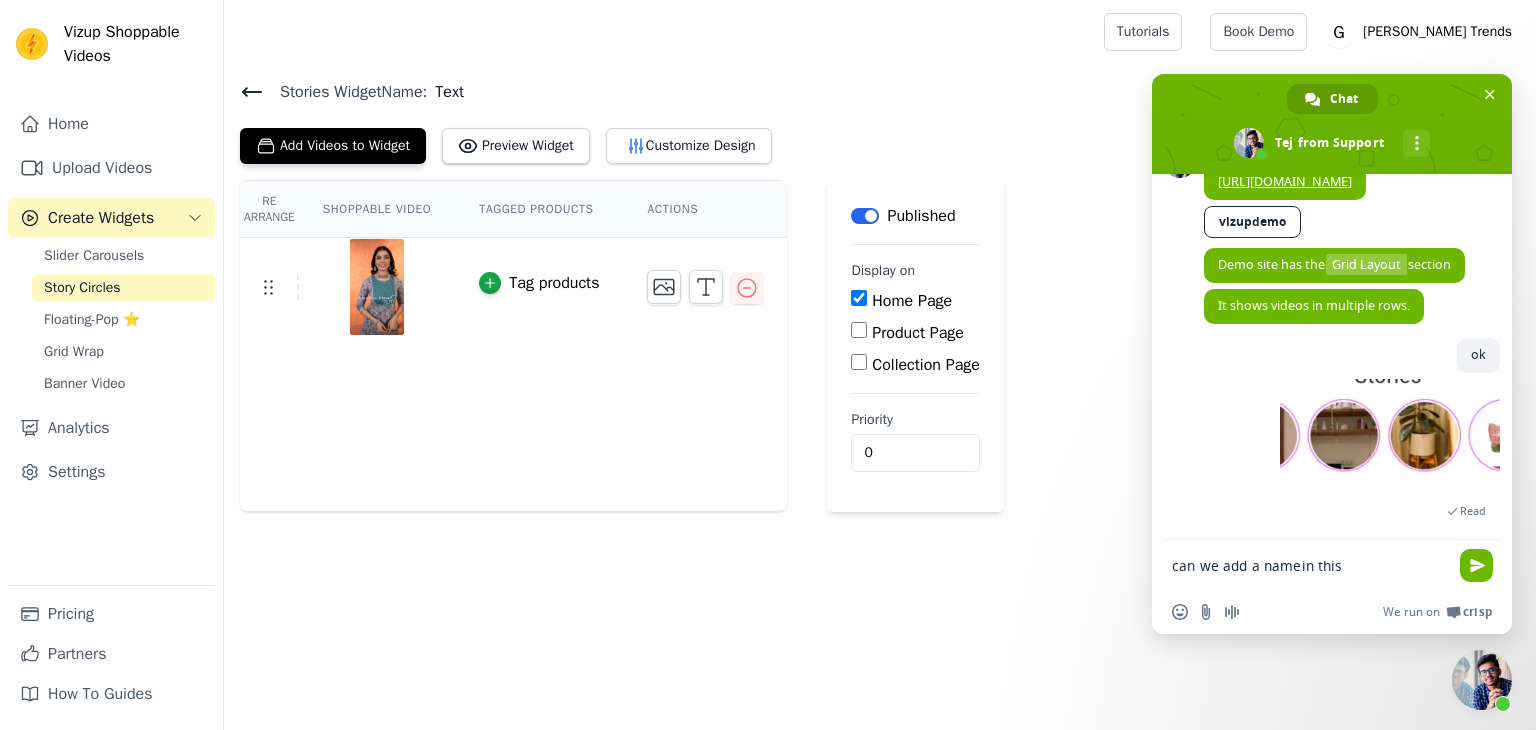 type on "can we add a name in this" 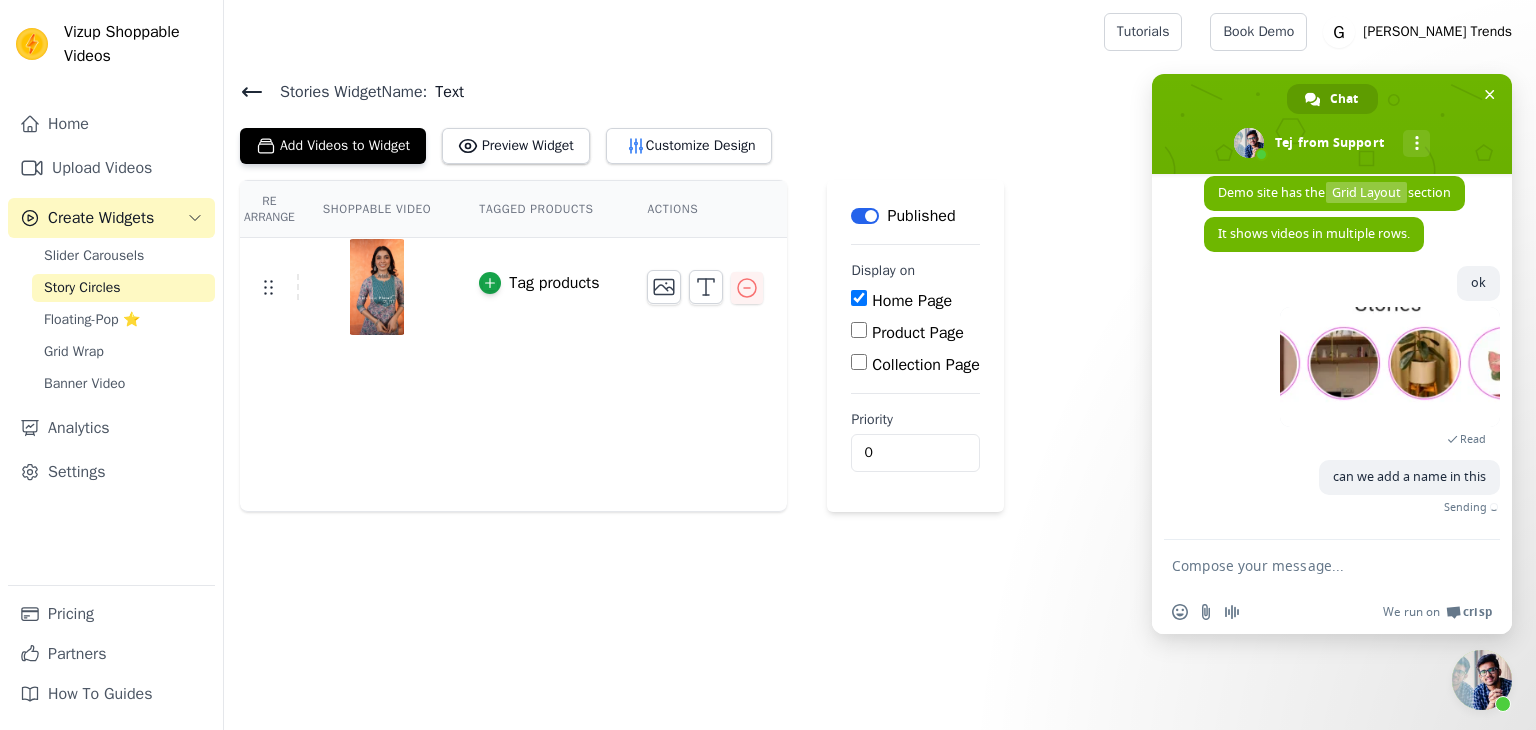 scroll, scrollTop: 1592, scrollLeft: 0, axis: vertical 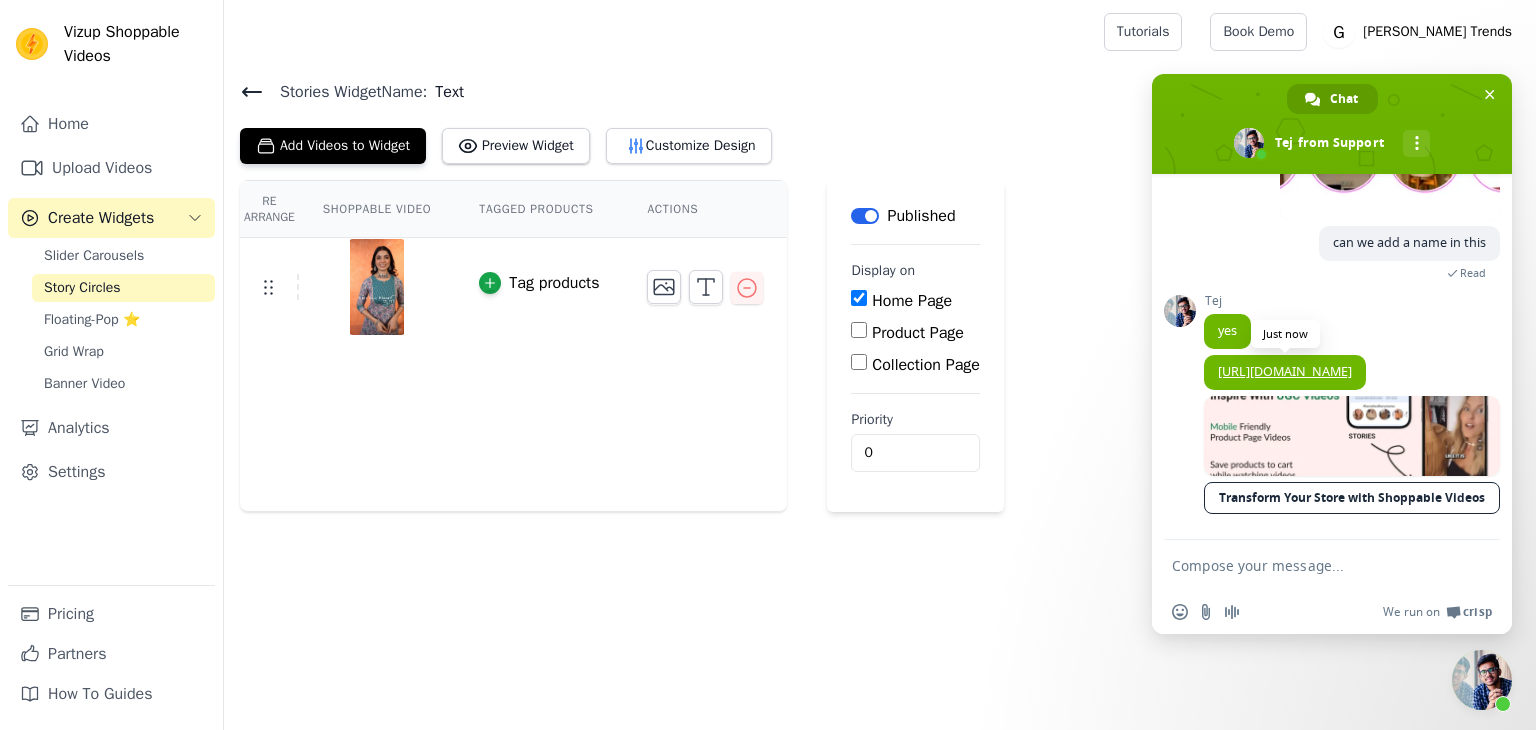 click on "[URL][DOMAIN_NAME]" at bounding box center (1285, 371) 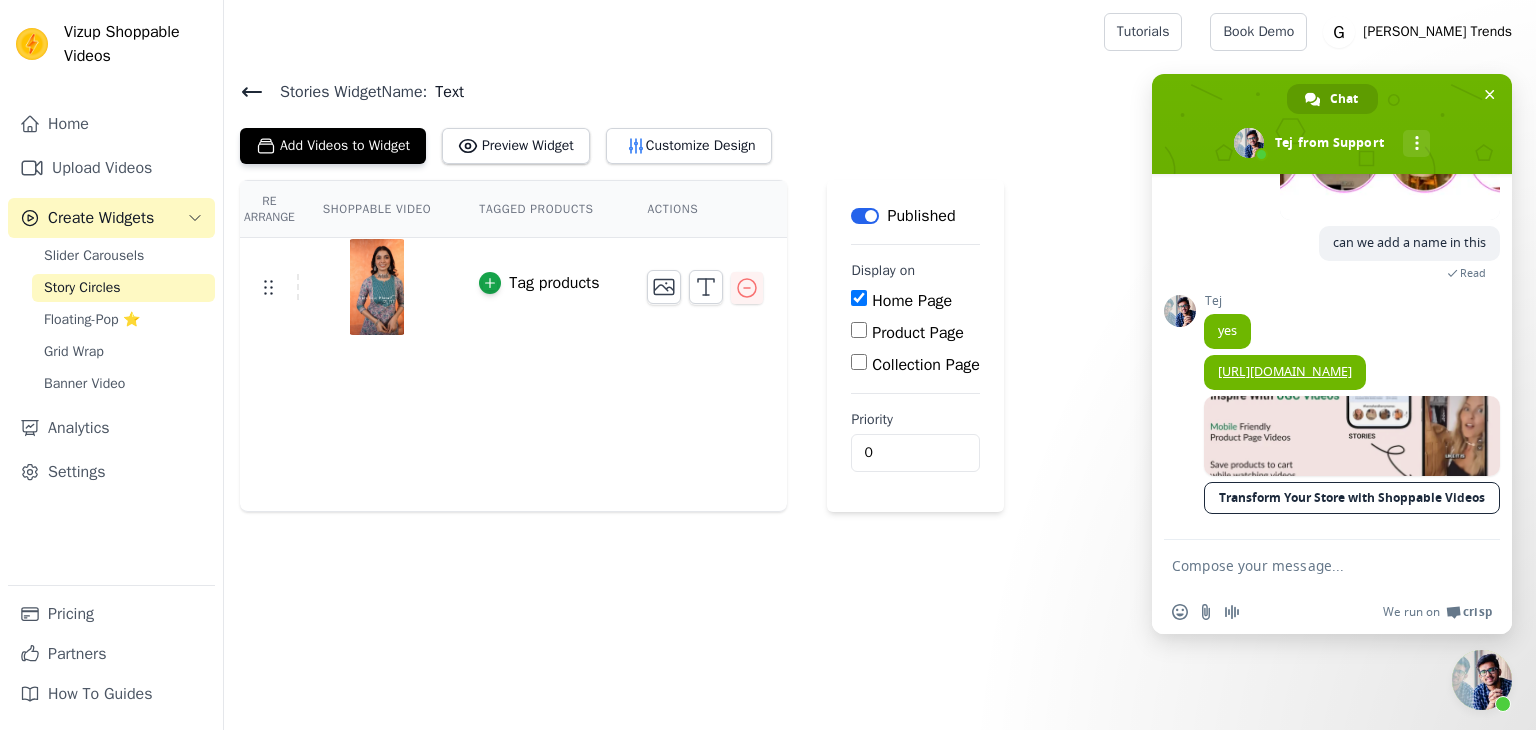 scroll, scrollTop: 1868, scrollLeft: 0, axis: vertical 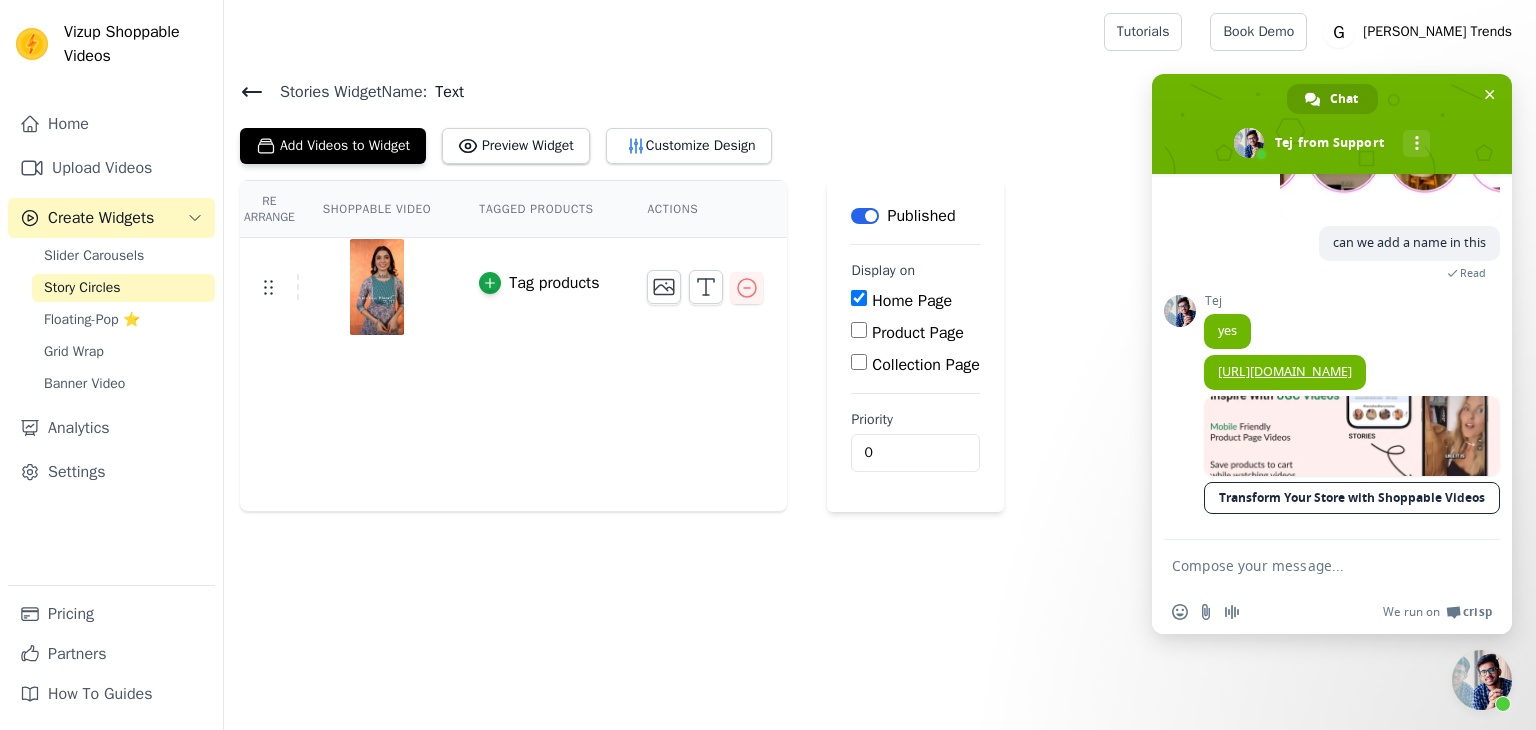 click at bounding box center [1312, 565] 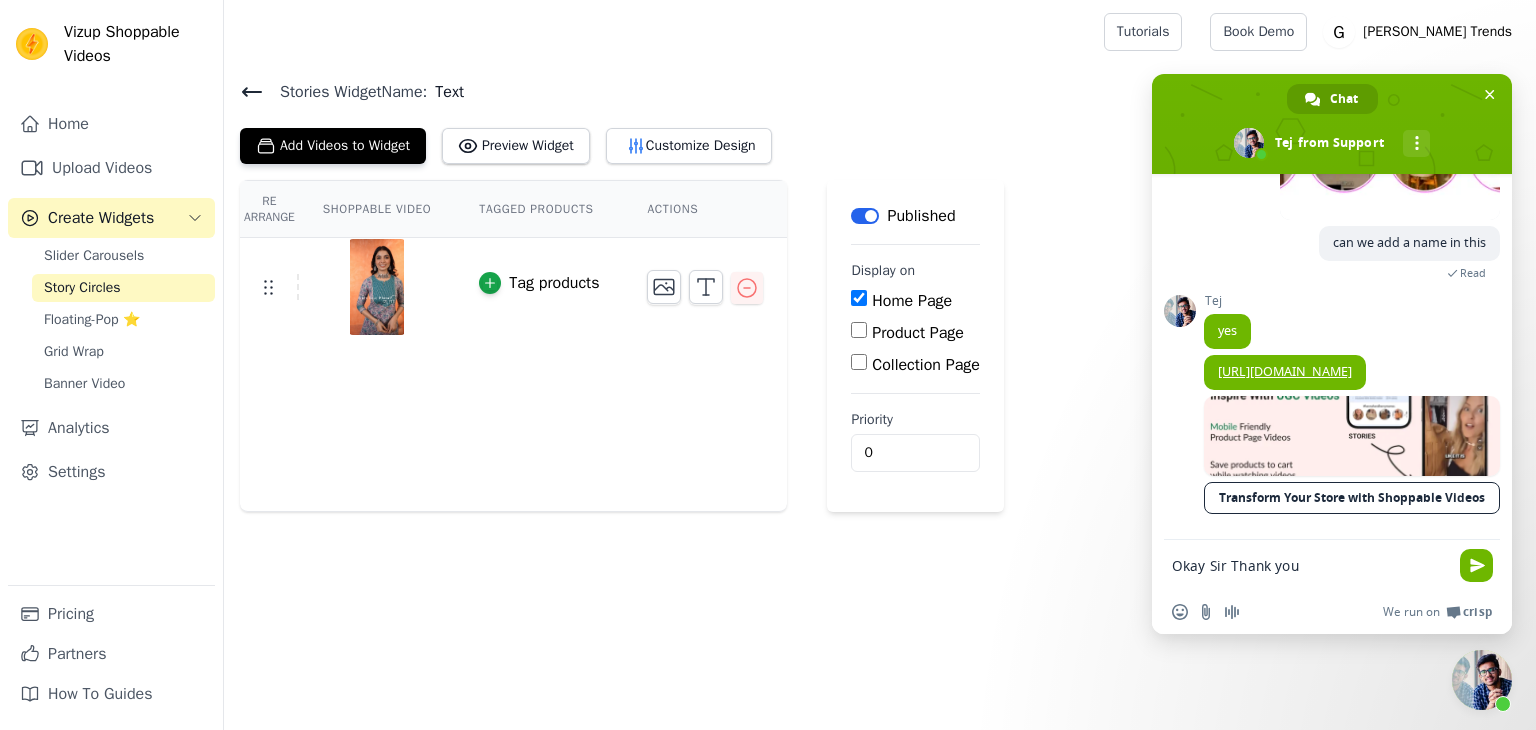 type on "Okay Sir Thank you" 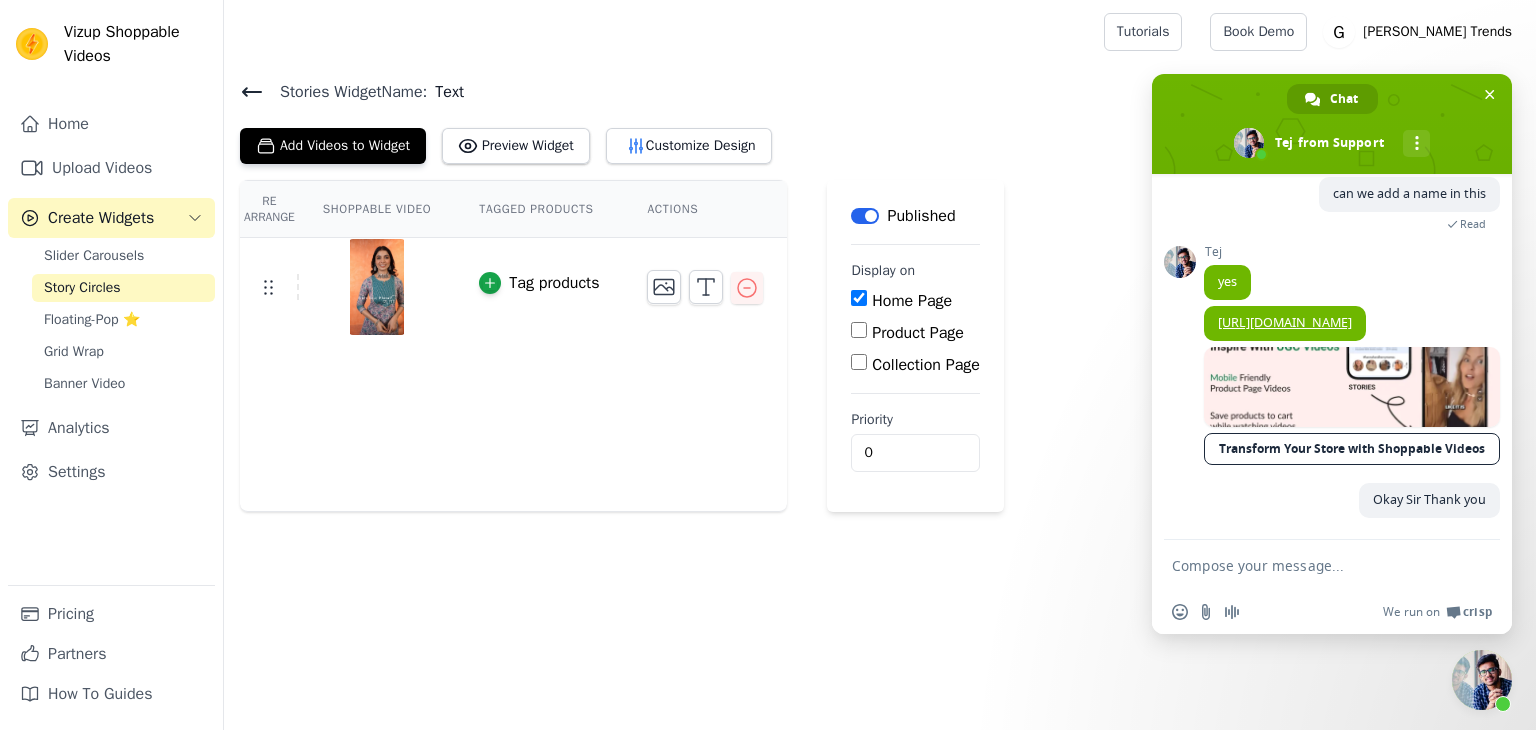 scroll, scrollTop: 1919, scrollLeft: 0, axis: vertical 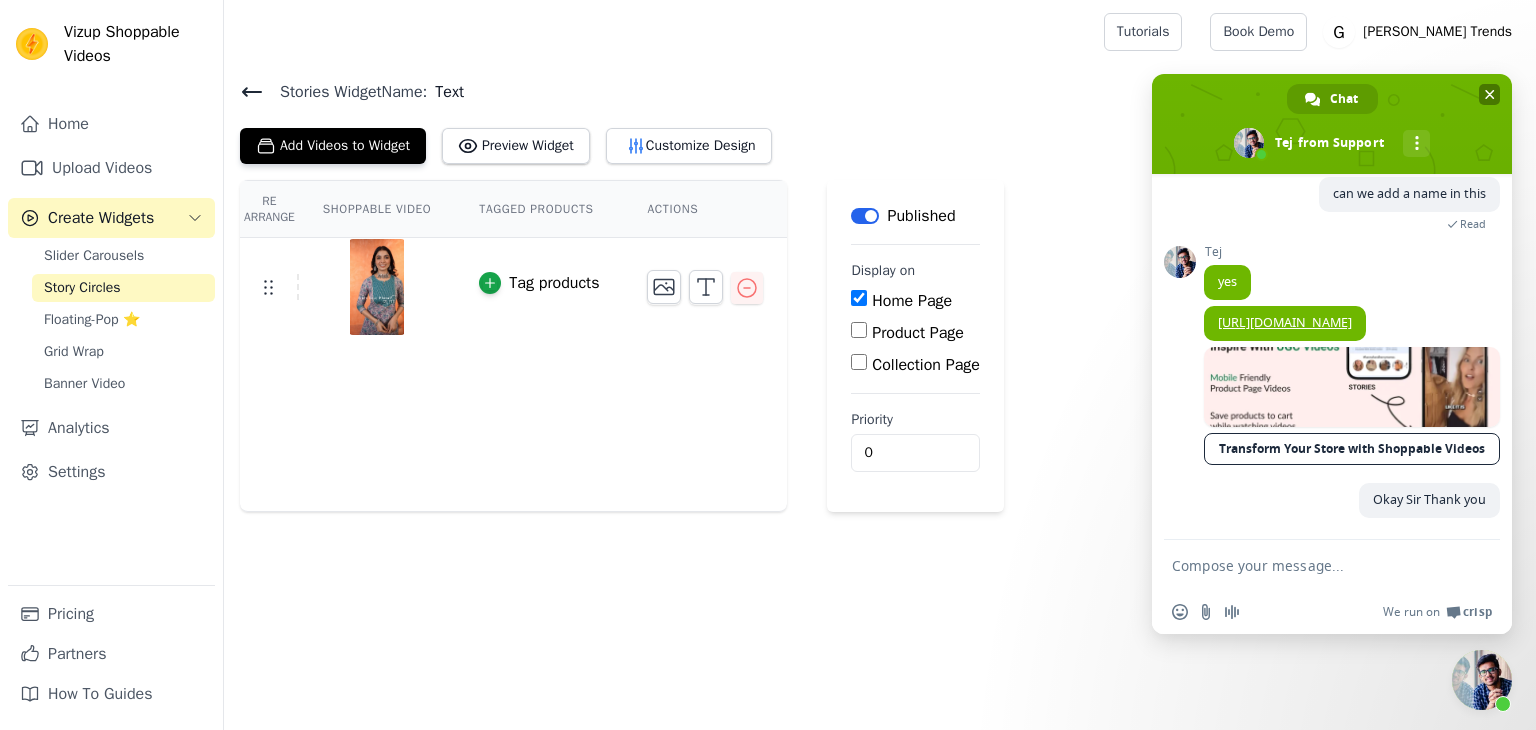 click at bounding box center [1490, 94] 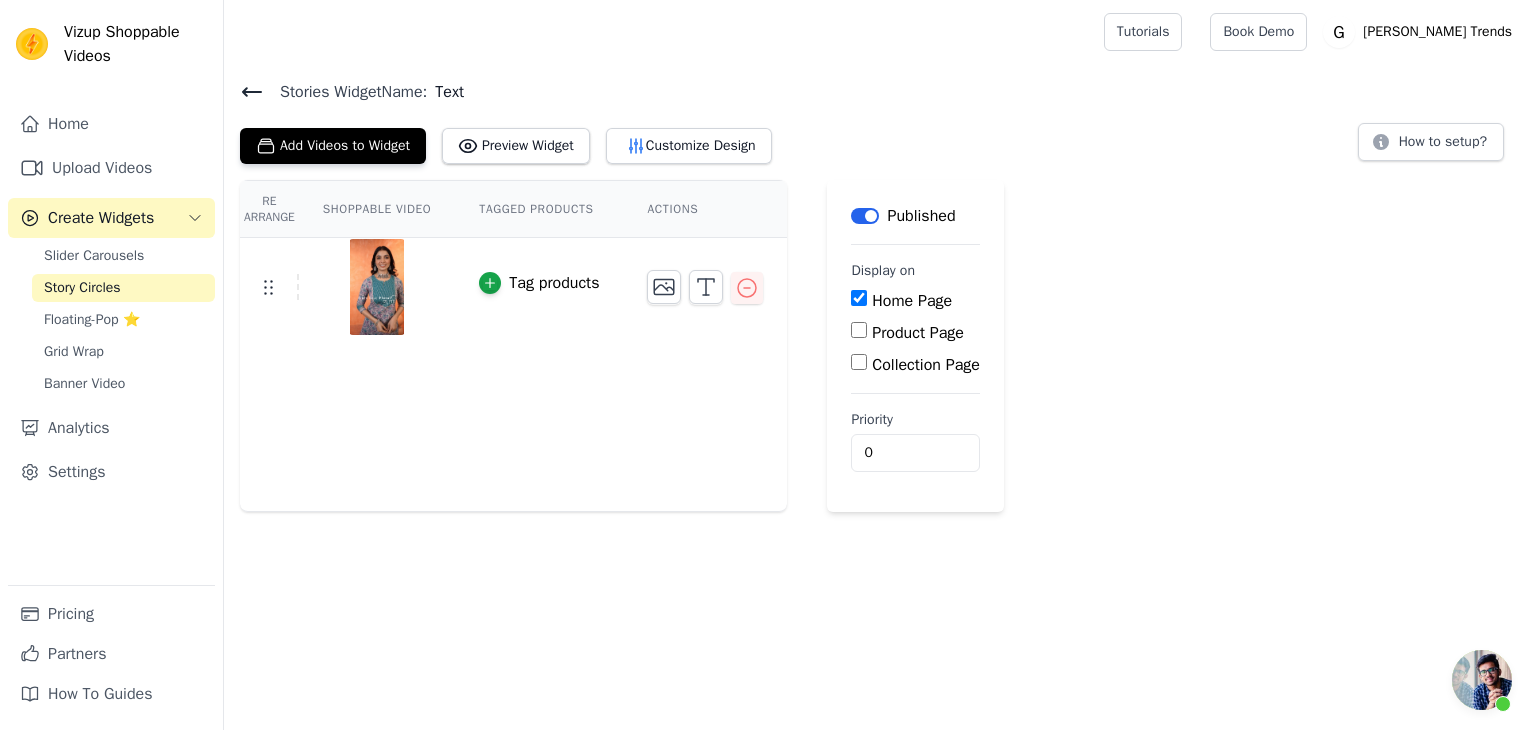 click on "Label" at bounding box center [865, 216] 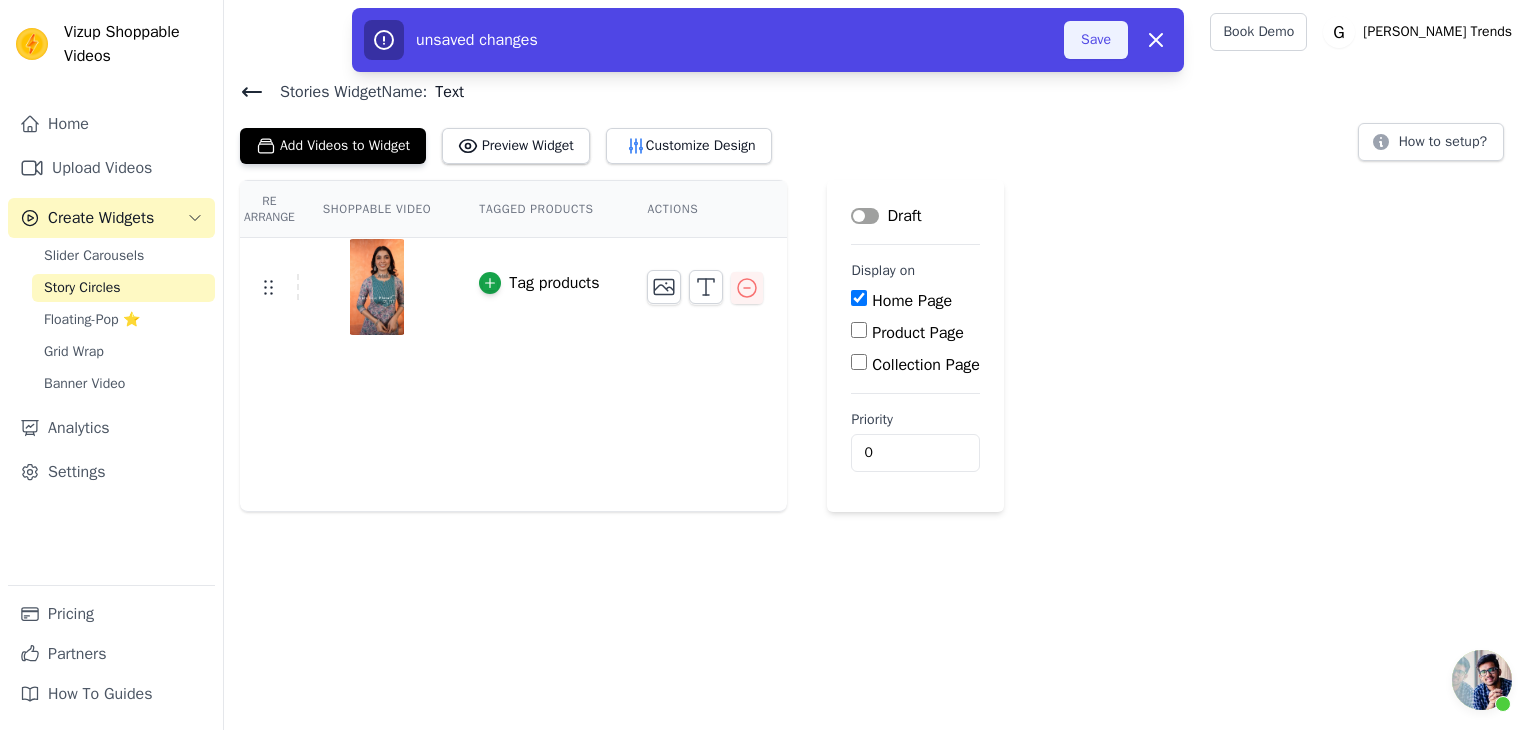 click on "Save" at bounding box center [1096, 40] 